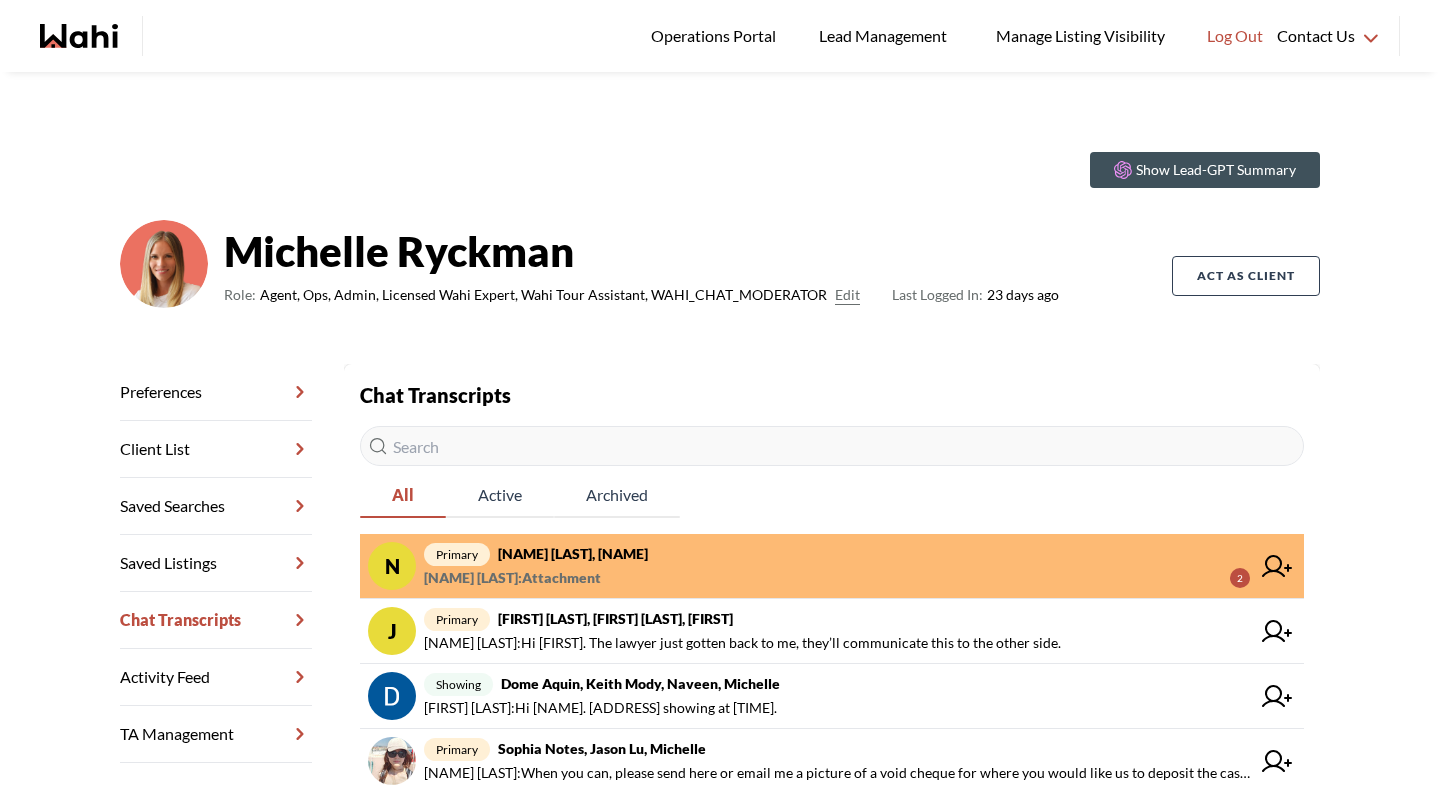 scroll, scrollTop: 0, scrollLeft: 0, axis: both 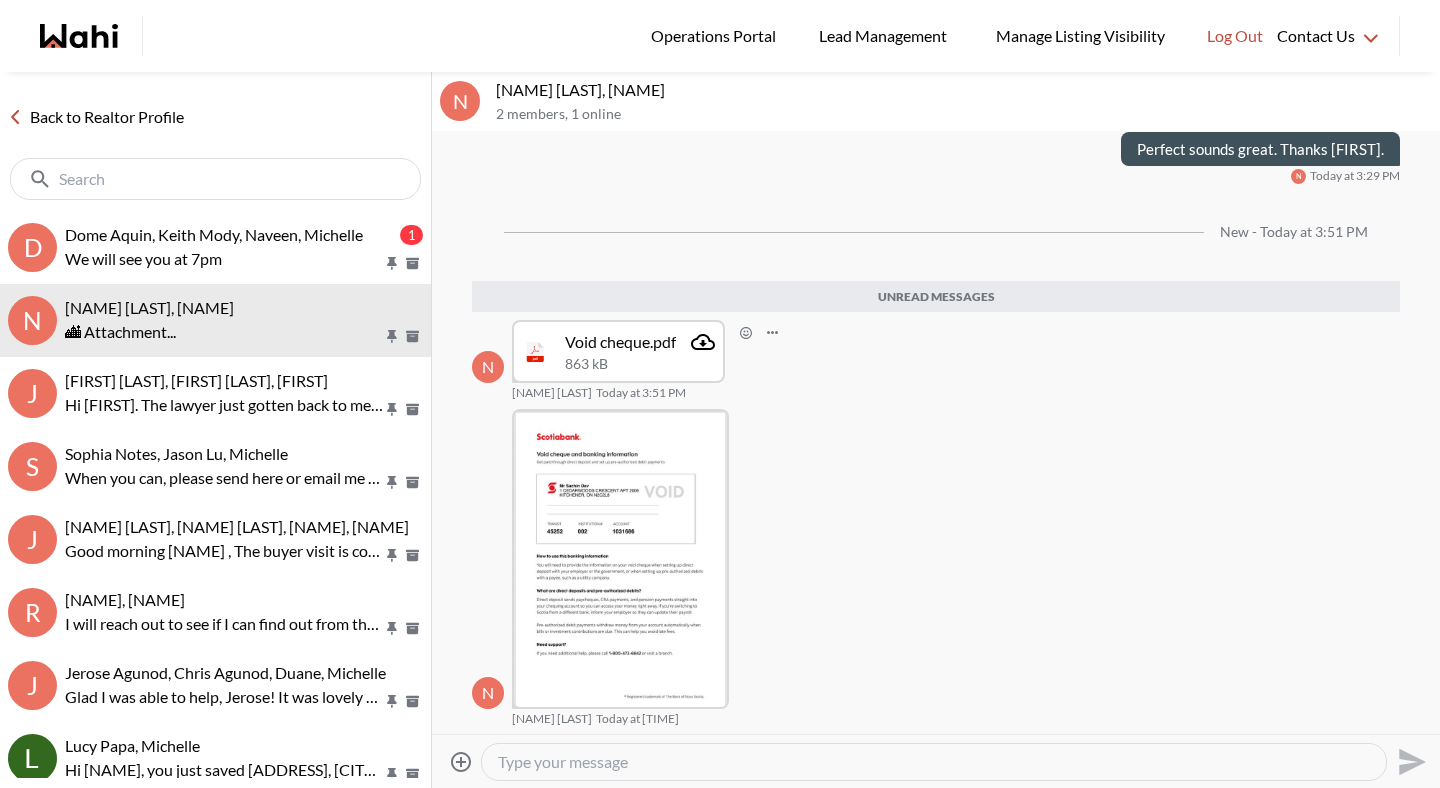 click 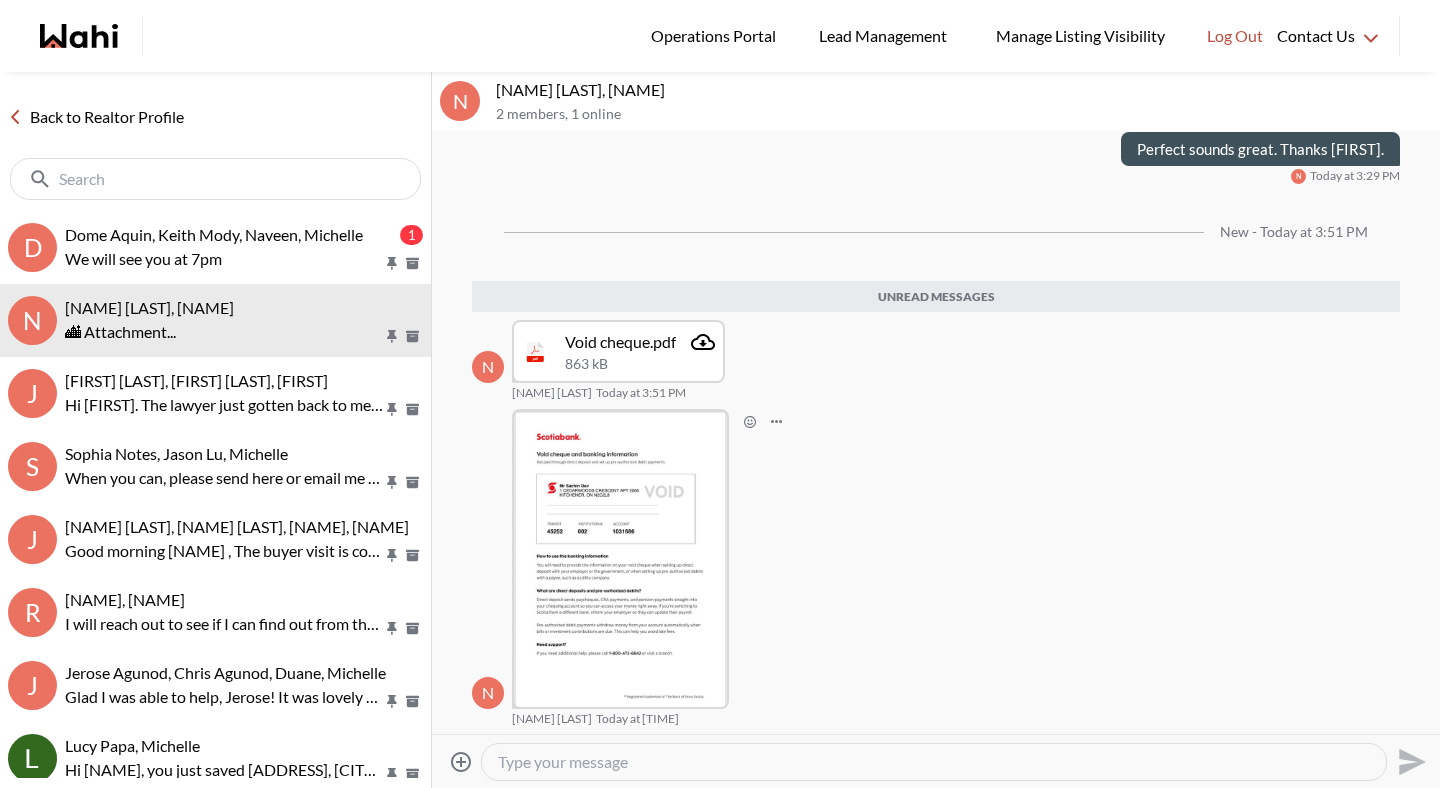 click at bounding box center [620, 559] 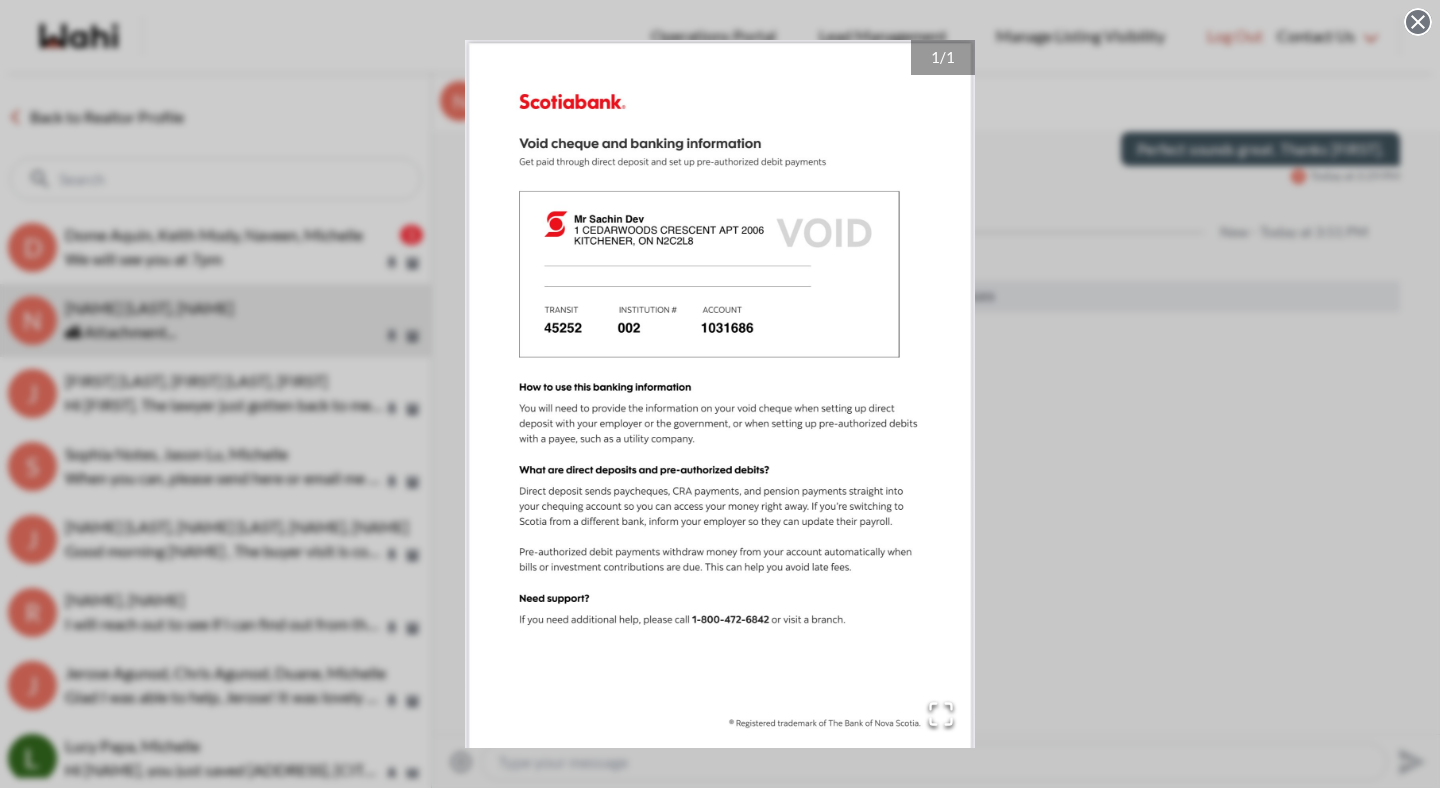 click 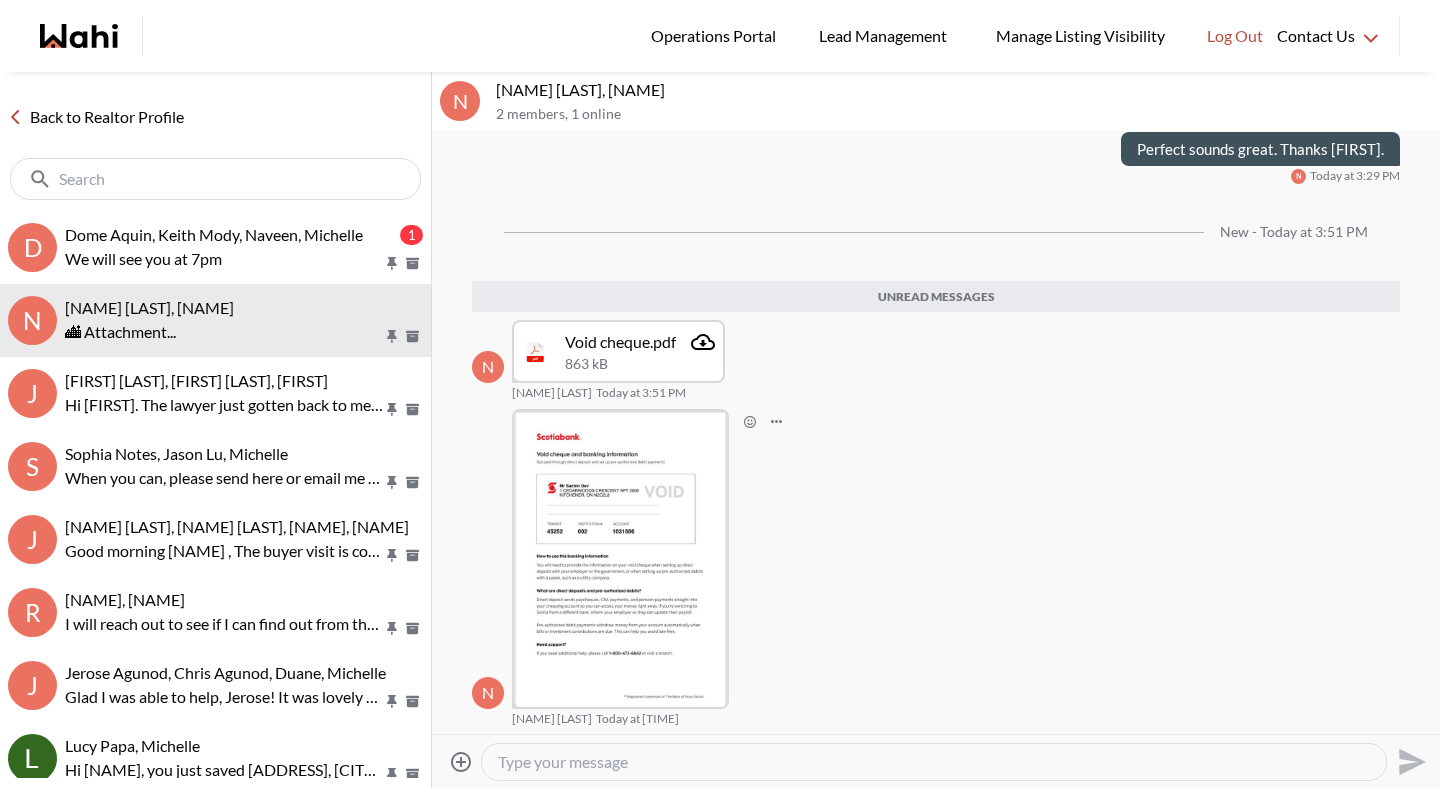 click at bounding box center [934, 762] 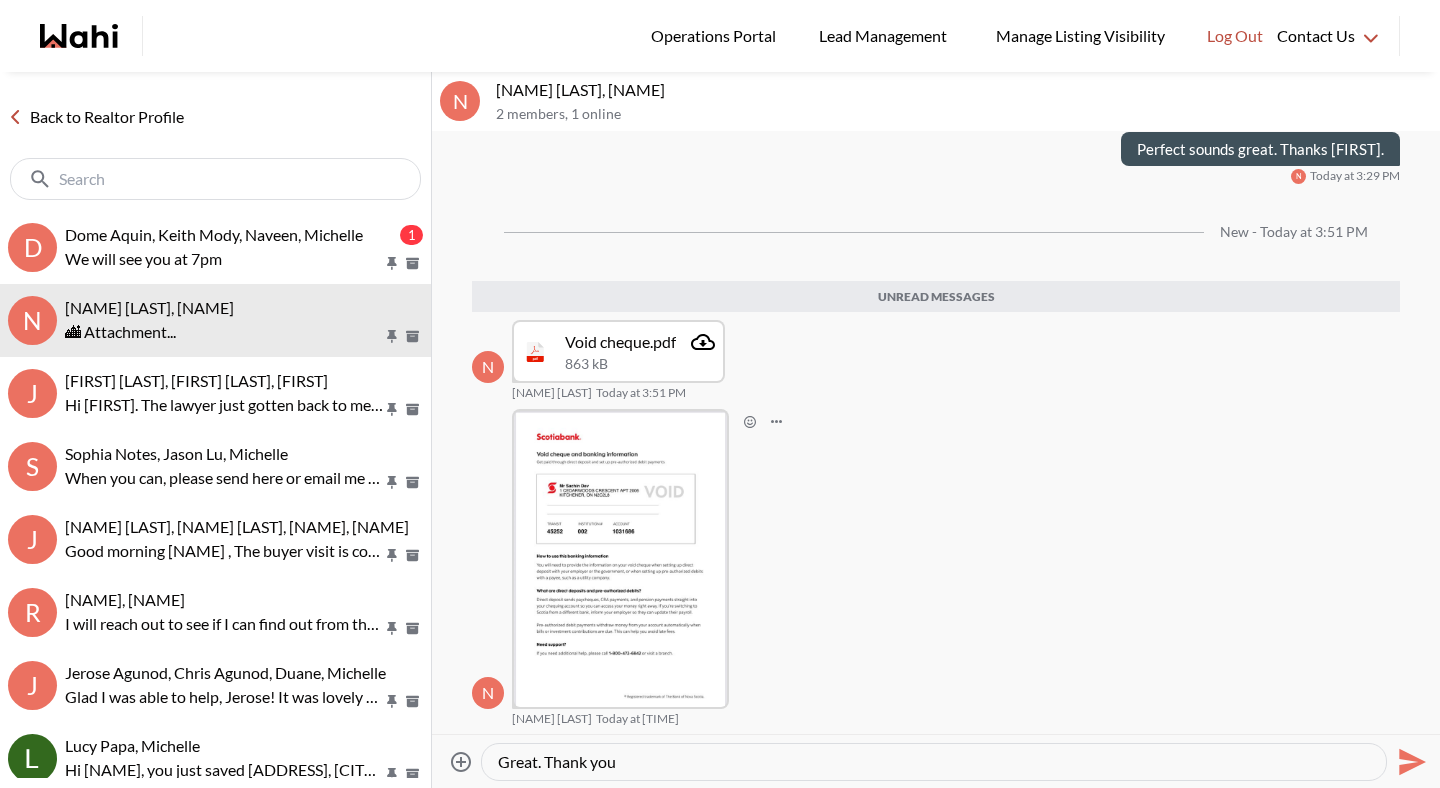 type on "Great. Thank you." 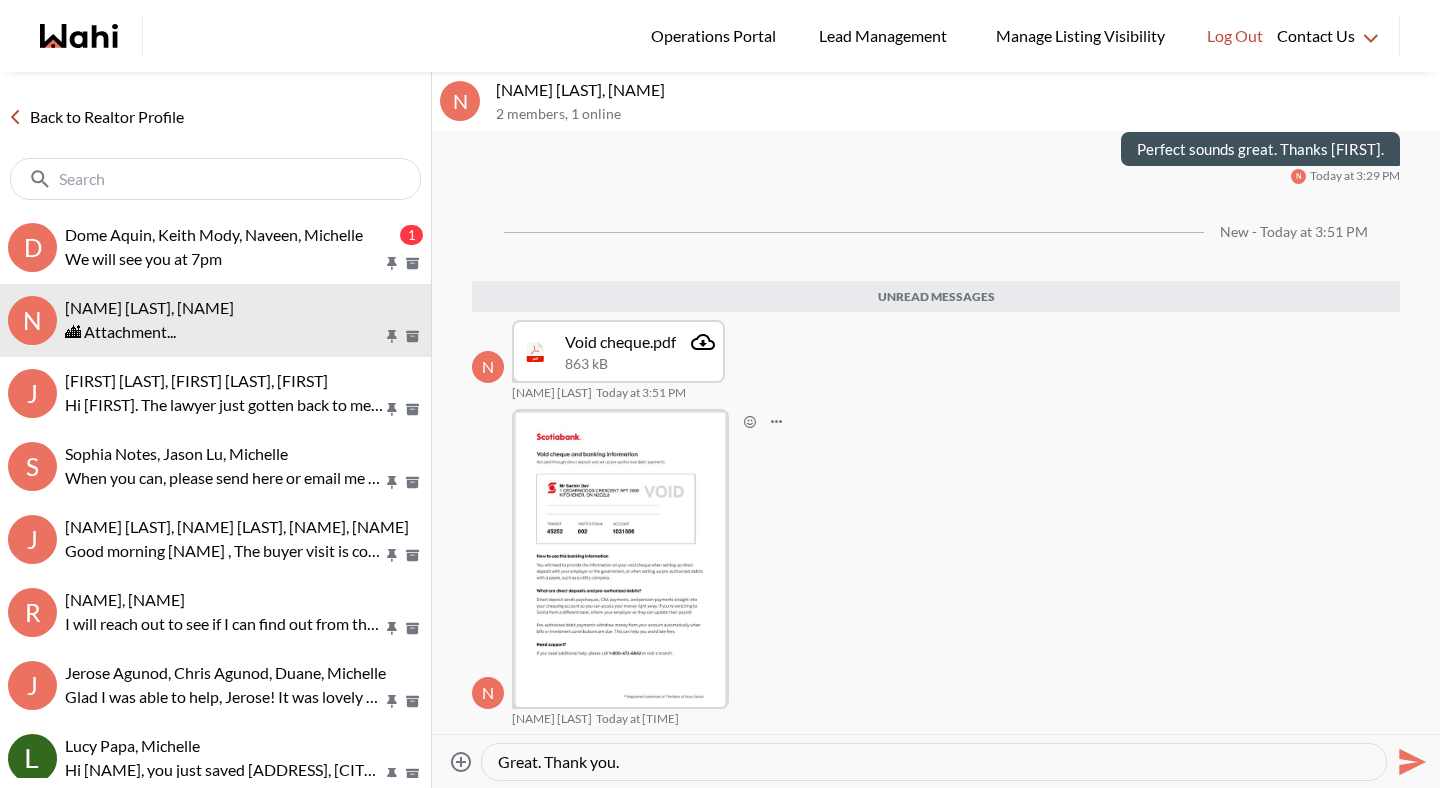 type 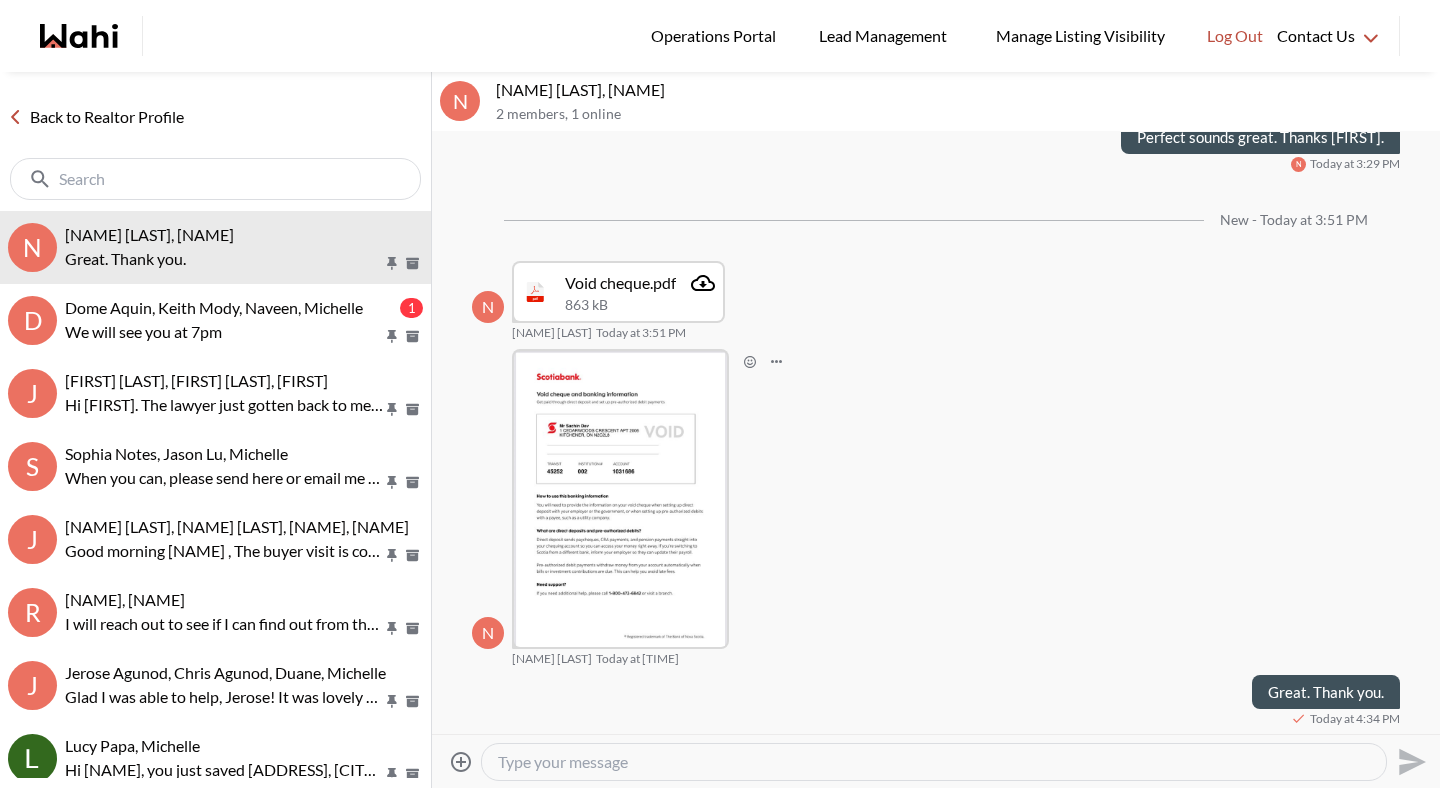 scroll, scrollTop: 2015, scrollLeft: 0, axis: vertical 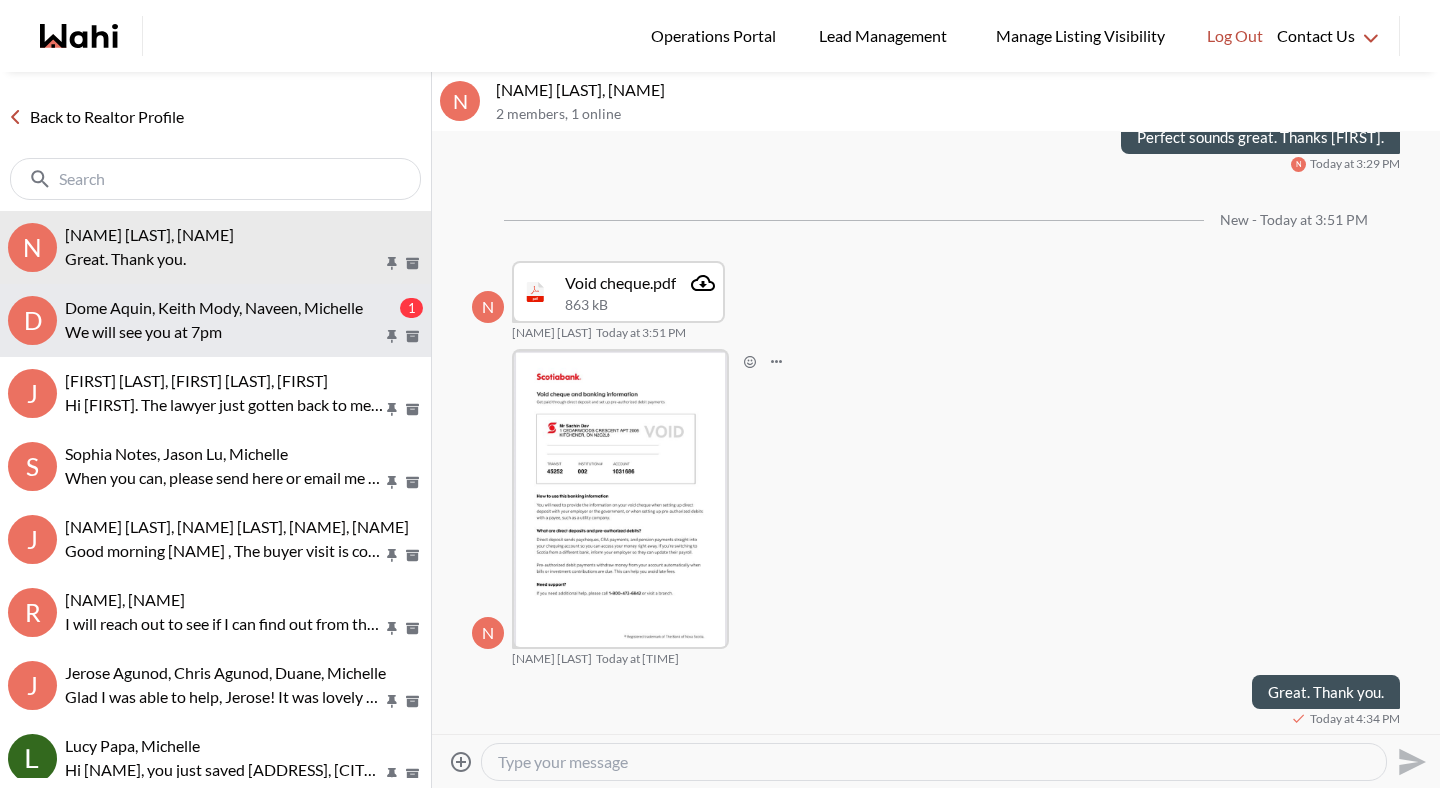 click on "D [LAST] [LAST], [LAST] [LAST], [FIRST], [FIRST] 1 We will see you at [TIME]" at bounding box center (215, 320) 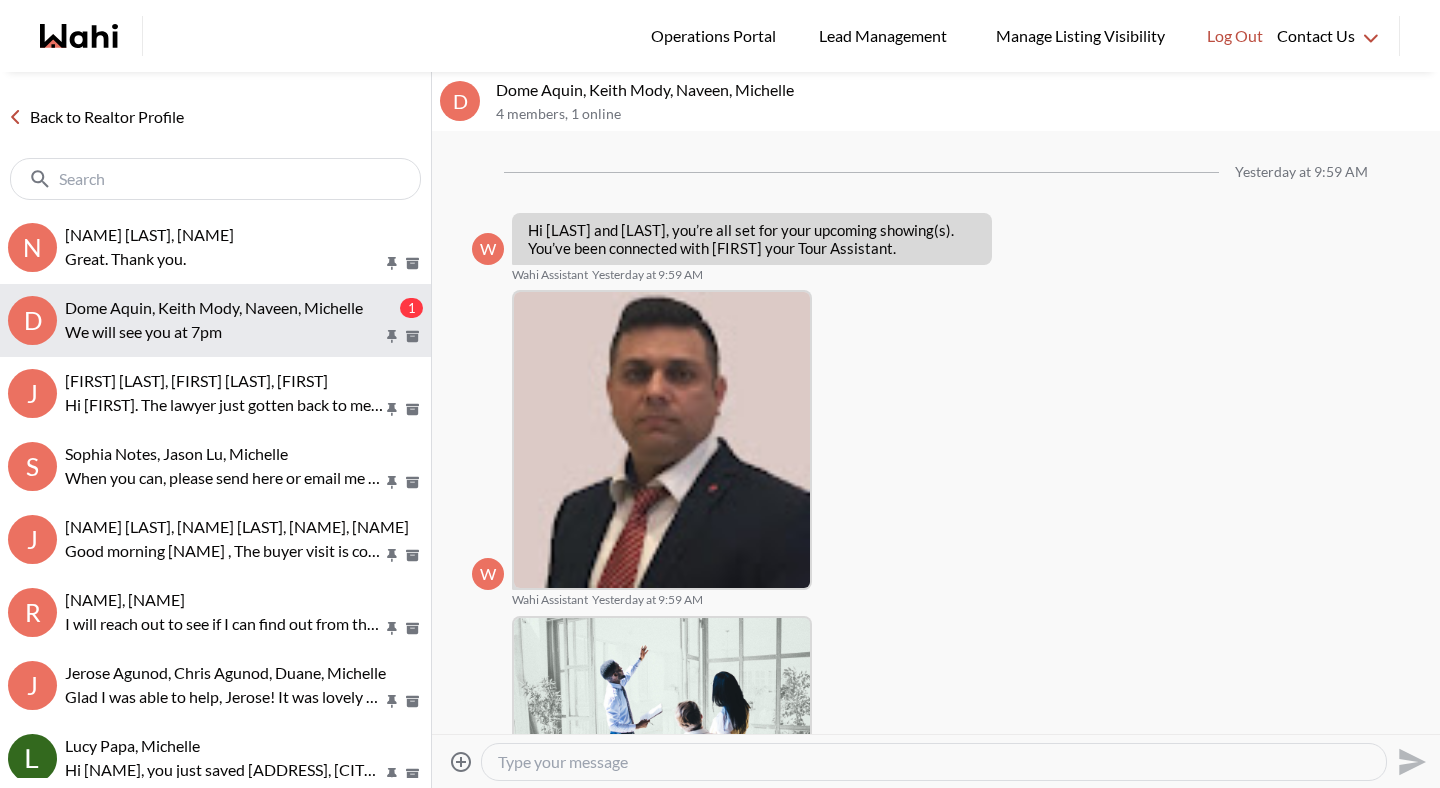 scroll, scrollTop: 874, scrollLeft: 0, axis: vertical 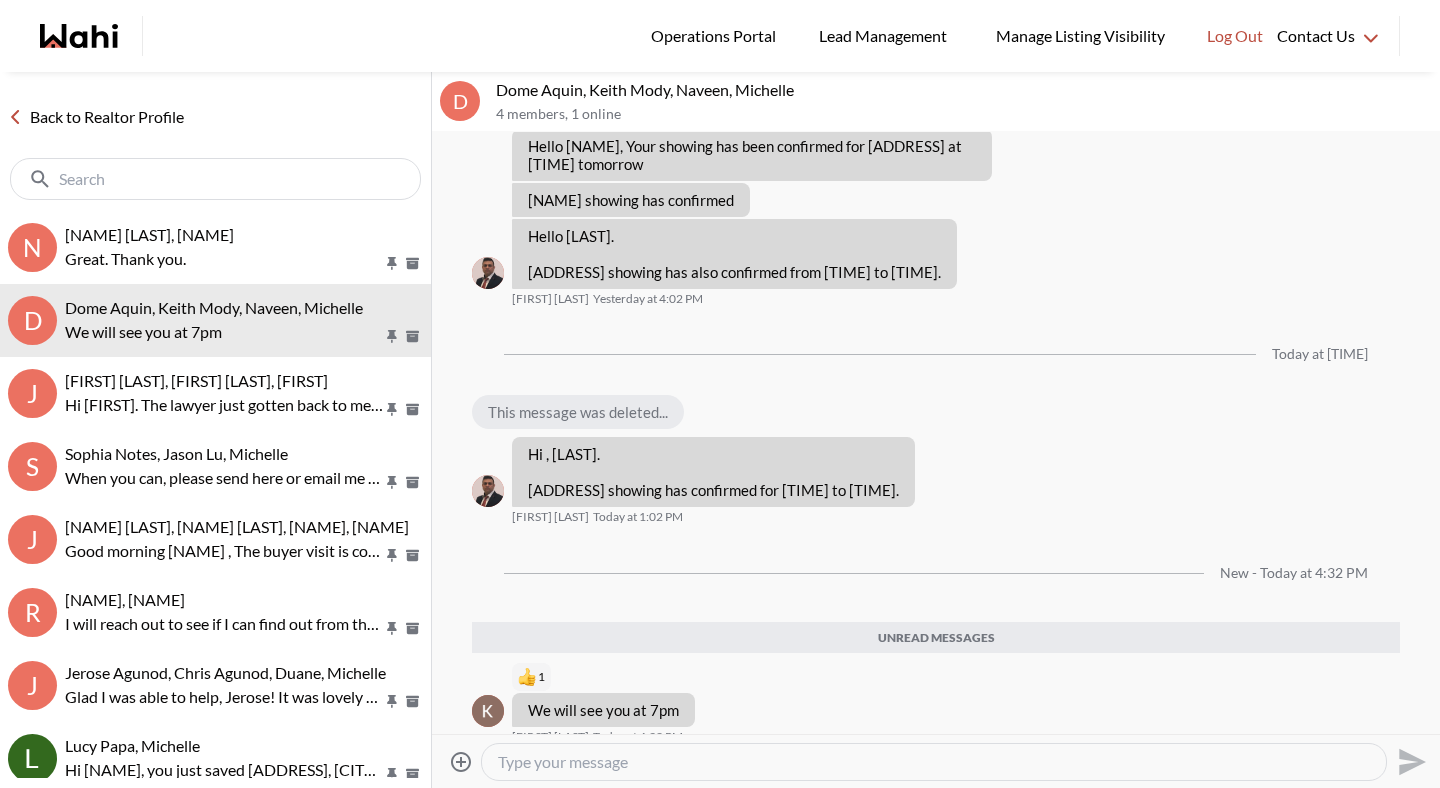 click on "Back to Realtor Profile" at bounding box center [96, 117] 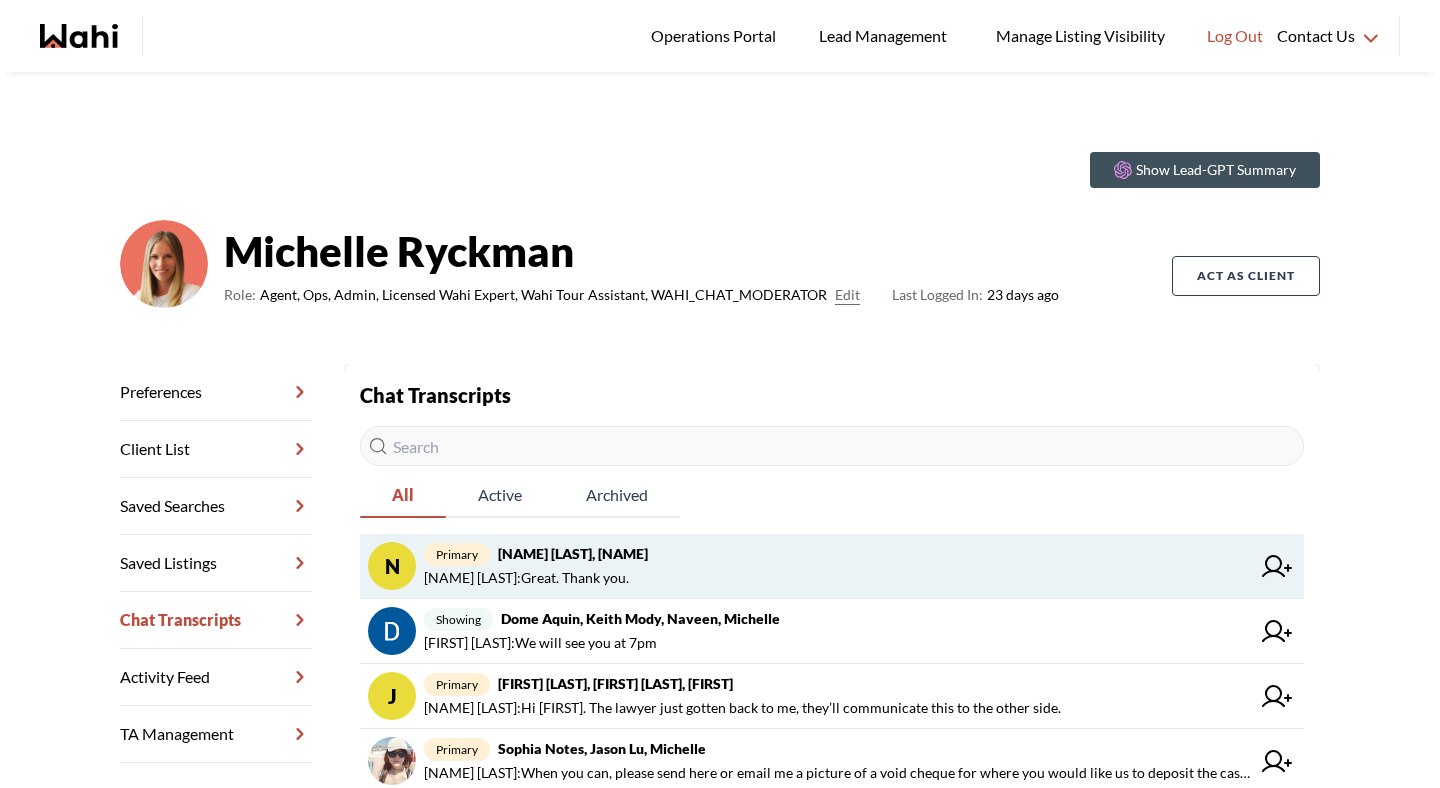 click on "[NAME] [LAST] : Great. Thank you." at bounding box center (526, 578) 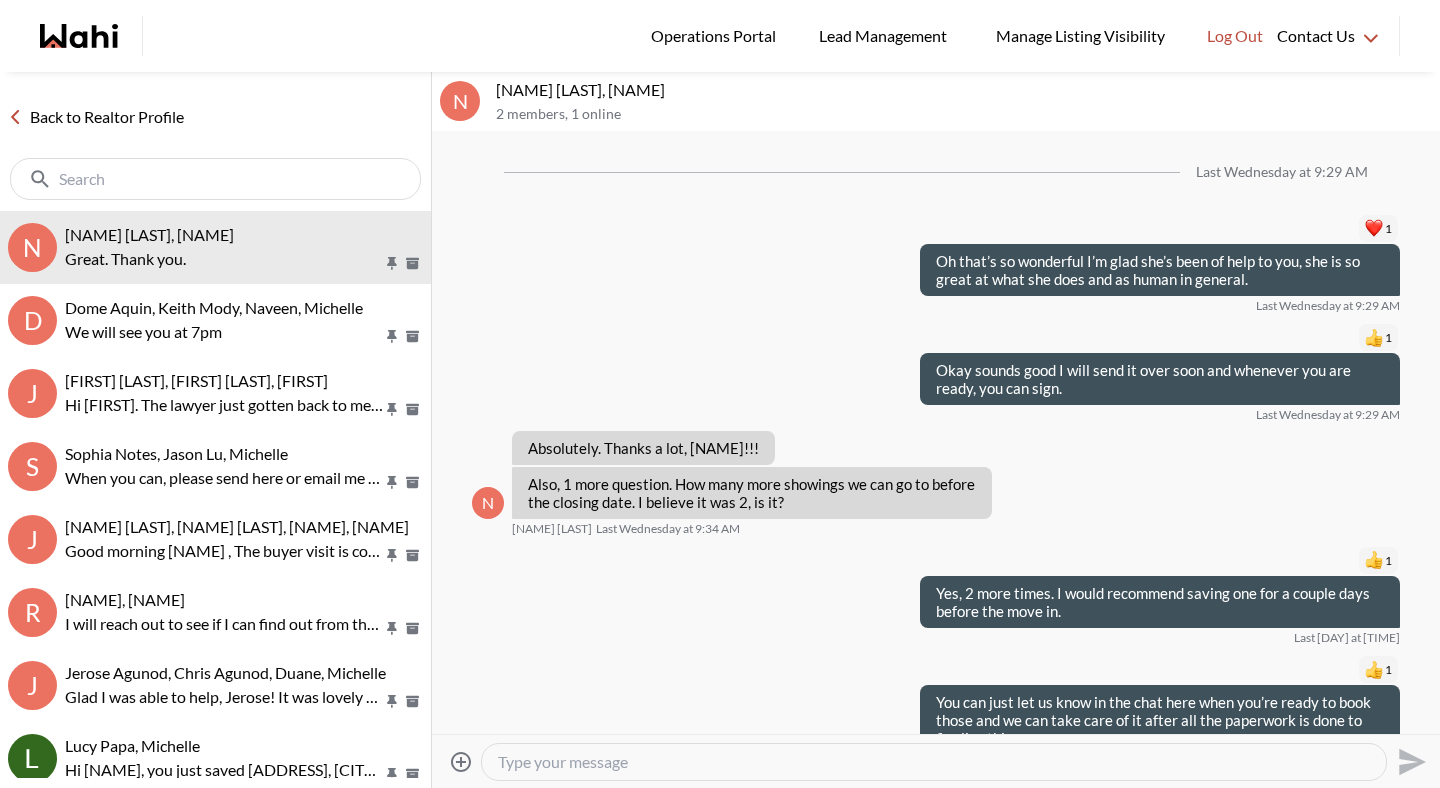 scroll, scrollTop: 1857, scrollLeft: 0, axis: vertical 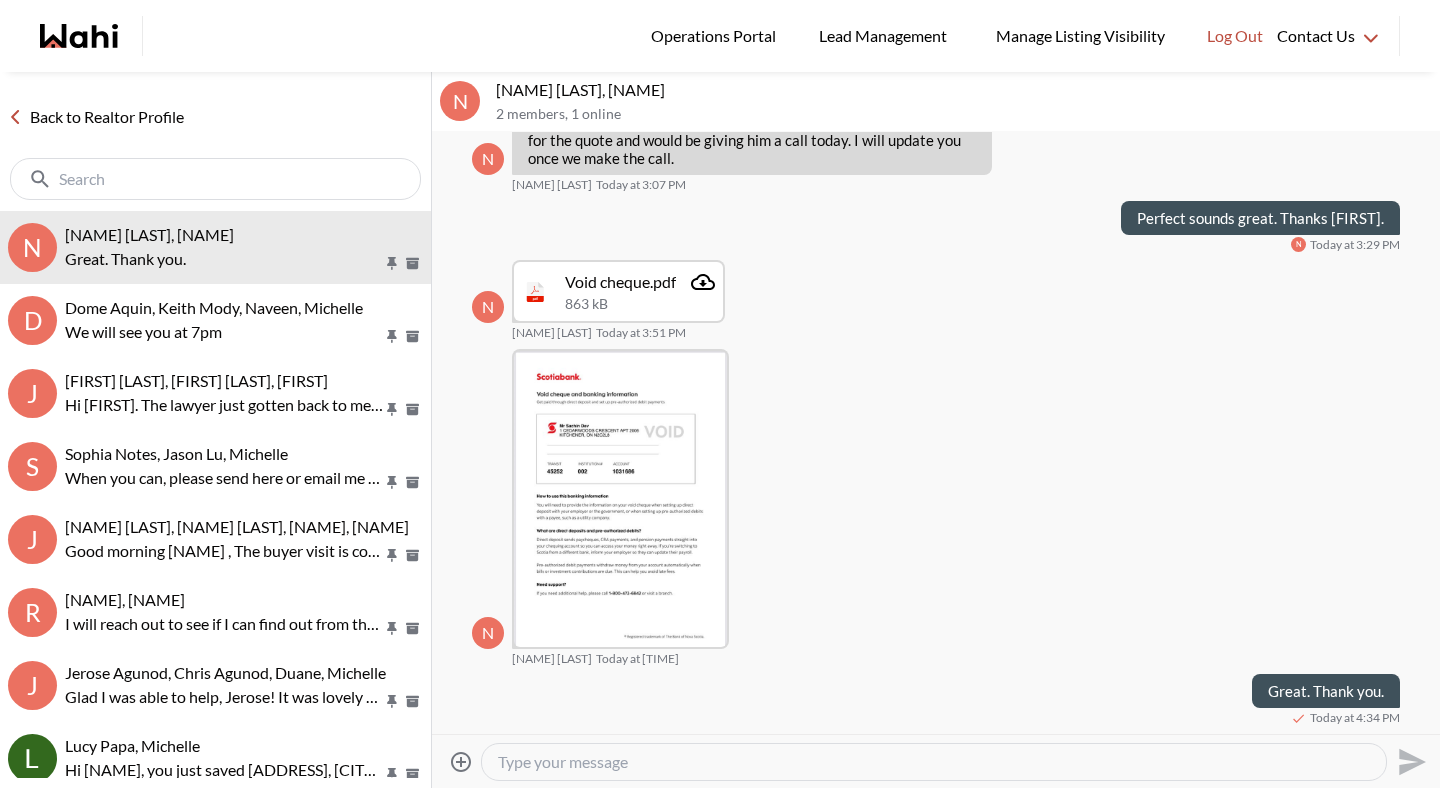click at bounding box center [934, 762] 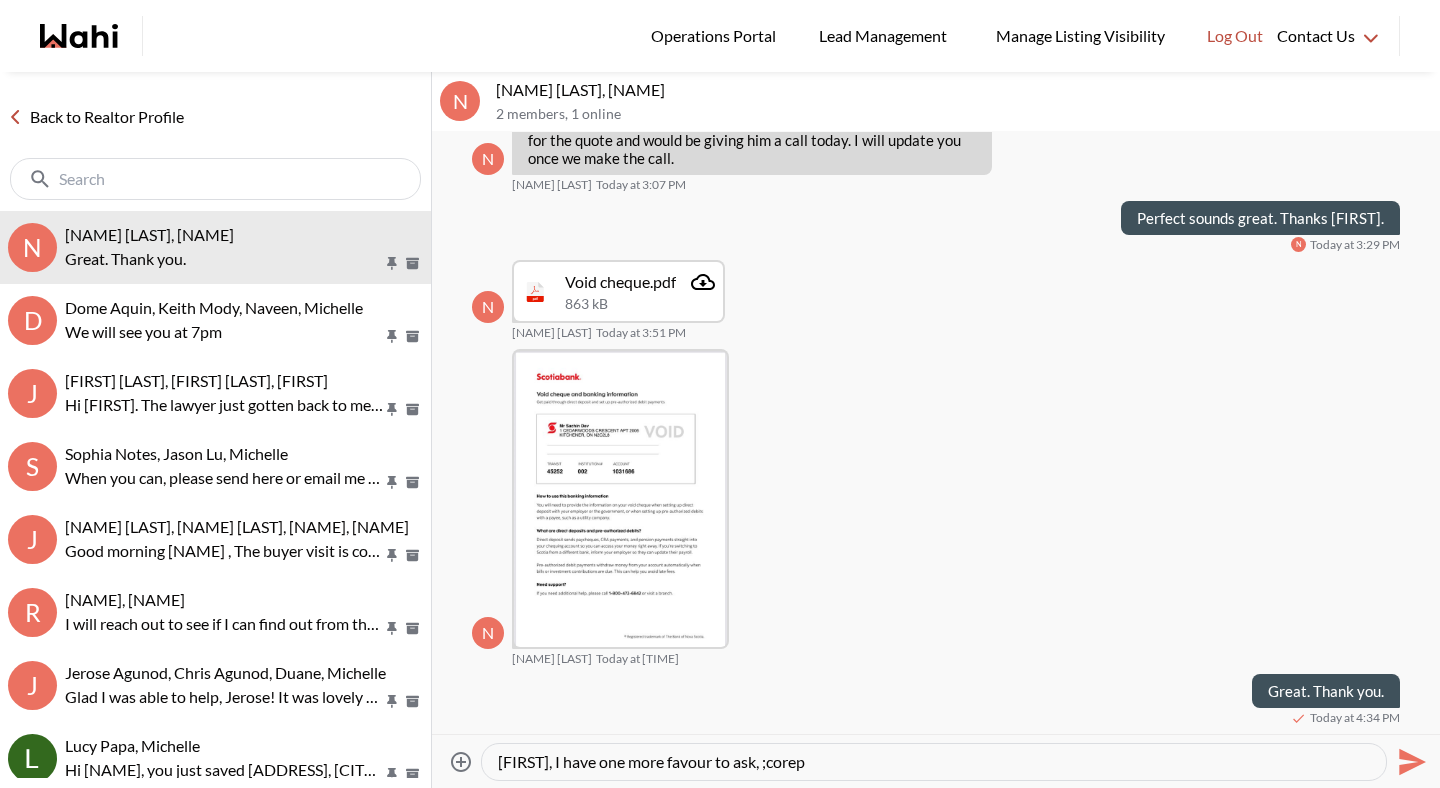 paste on "We will be sending a CoRep Document that you will need to sign prior to your outing. This simply outlines Wahi's role in representing you & clarifies the Showing Agents role, which is to facilitate your property tours. No further obligation on your part. Let us know if you have questions." 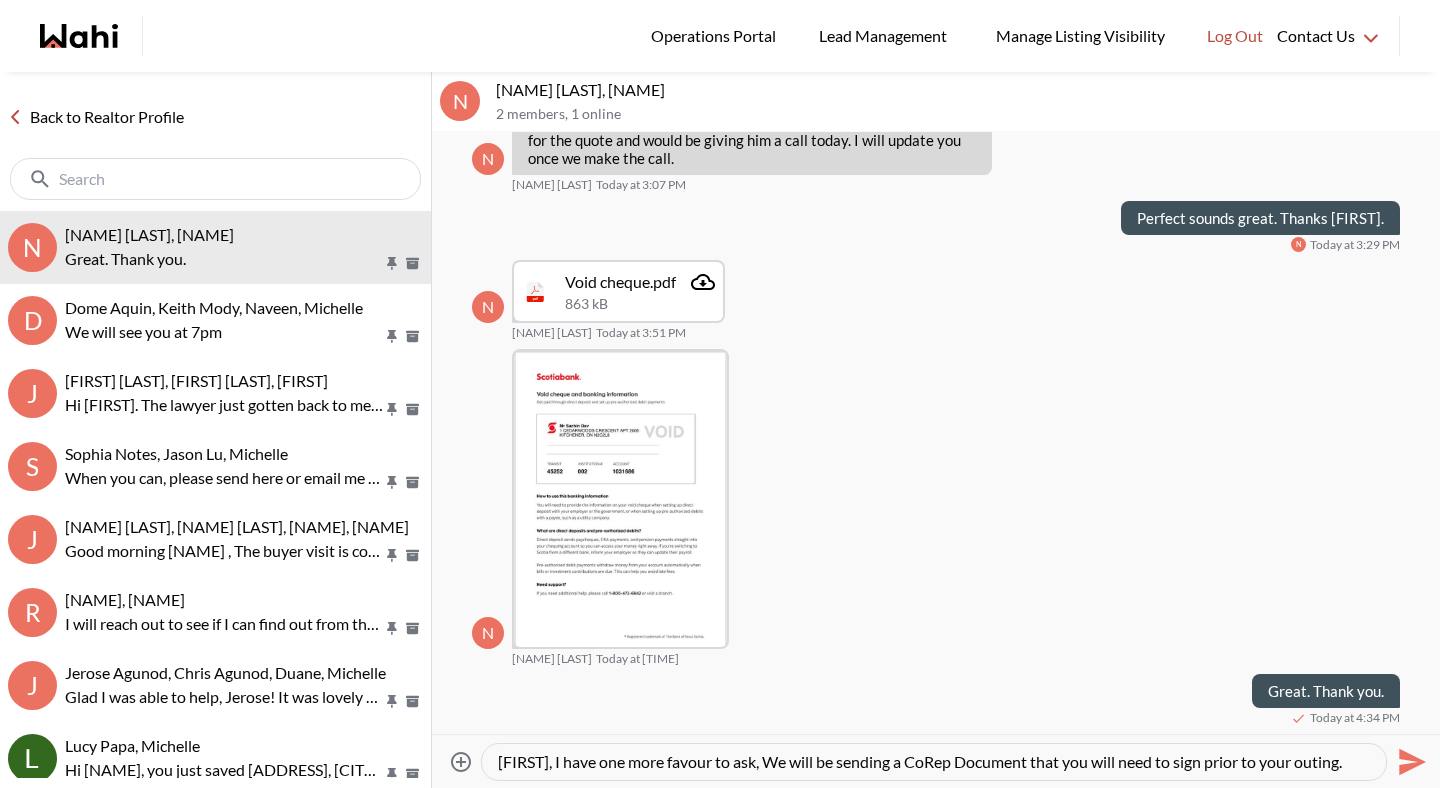scroll, scrollTop: 40, scrollLeft: 0, axis: vertical 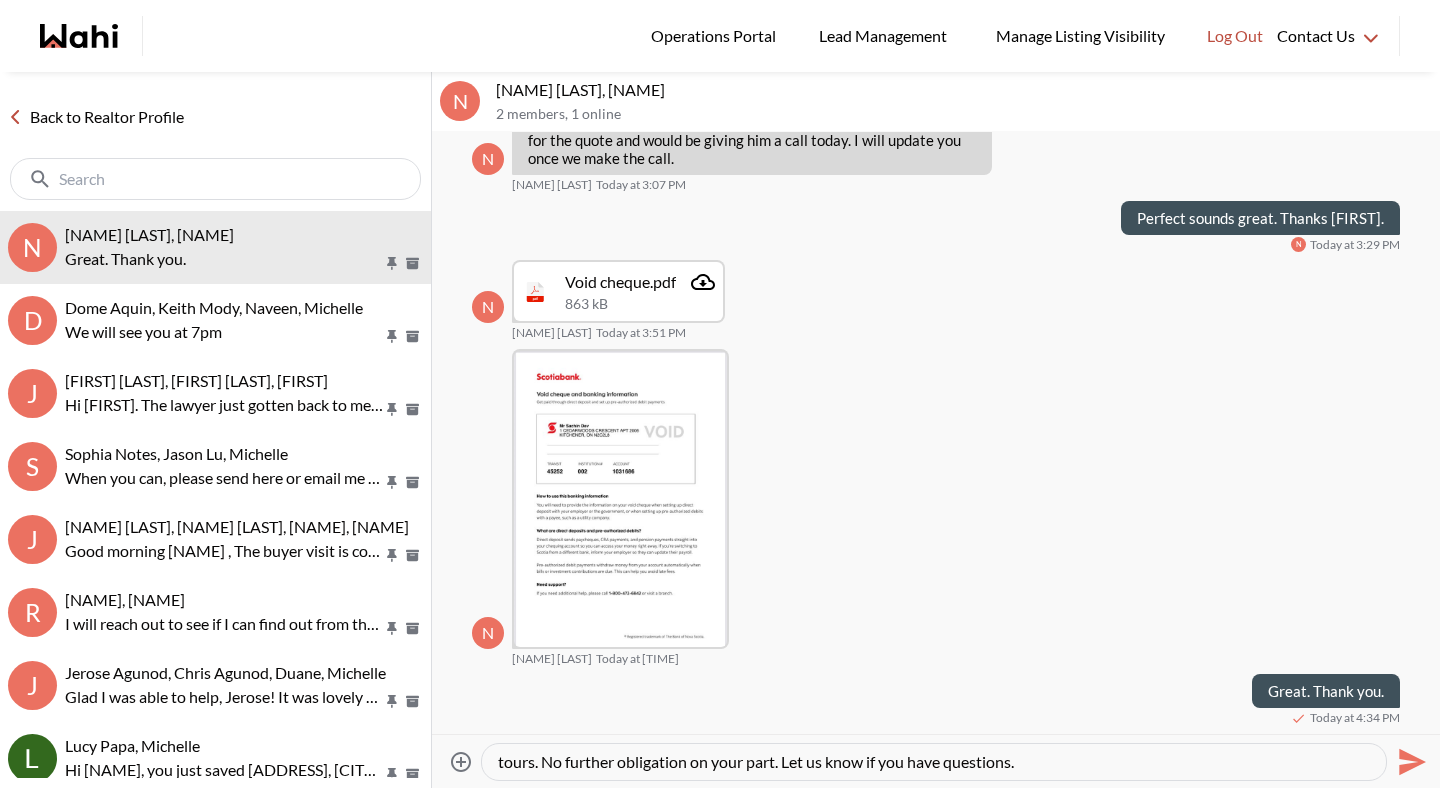 drag, startPoint x: 754, startPoint y: 758, endPoint x: 1437, endPoint y: 786, distance: 683.57367 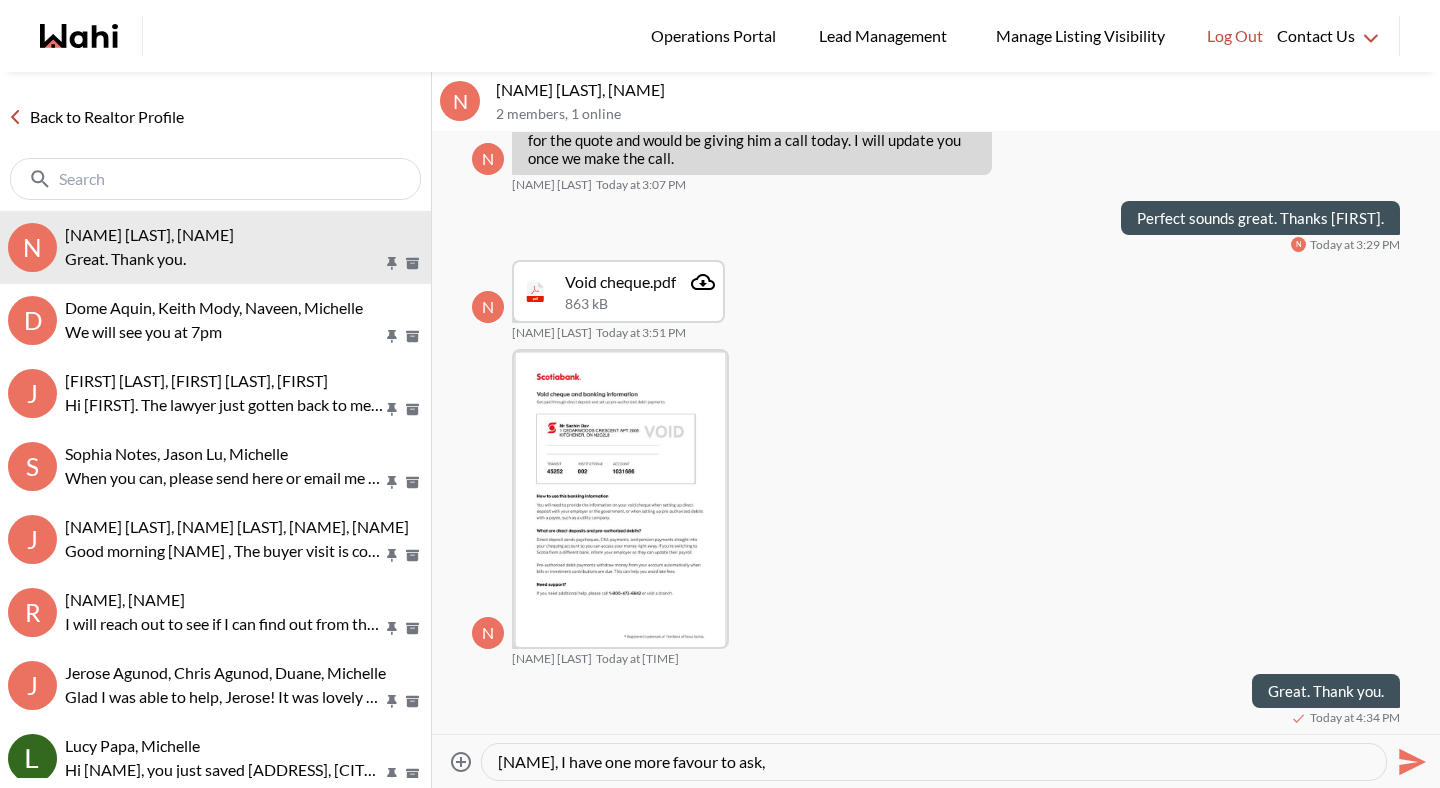 scroll, scrollTop: 0, scrollLeft: 0, axis: both 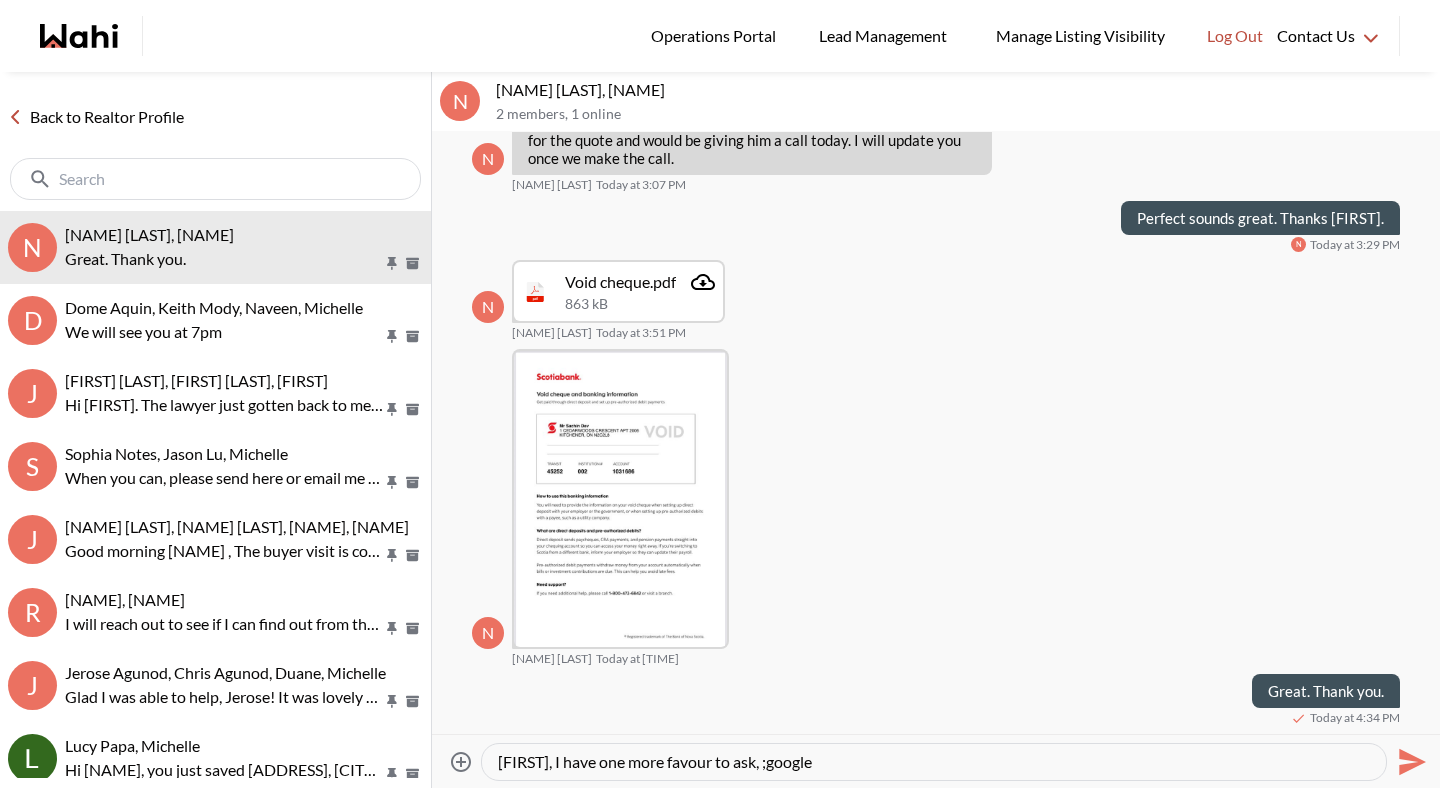 paste on "Hope you are celebrating your home purchase! When you get a chance, if you could you take a minute, we would greatly appreciate if you can leave us a 5-star review - this is huge for our business and helps spread the word about Wahi so we can keep delivering a new and improved experience for home buyers in Canada. Also any other comments you may have about your experience with us! https://g.page/r/CRvjqaf1Hu29EB0/review" 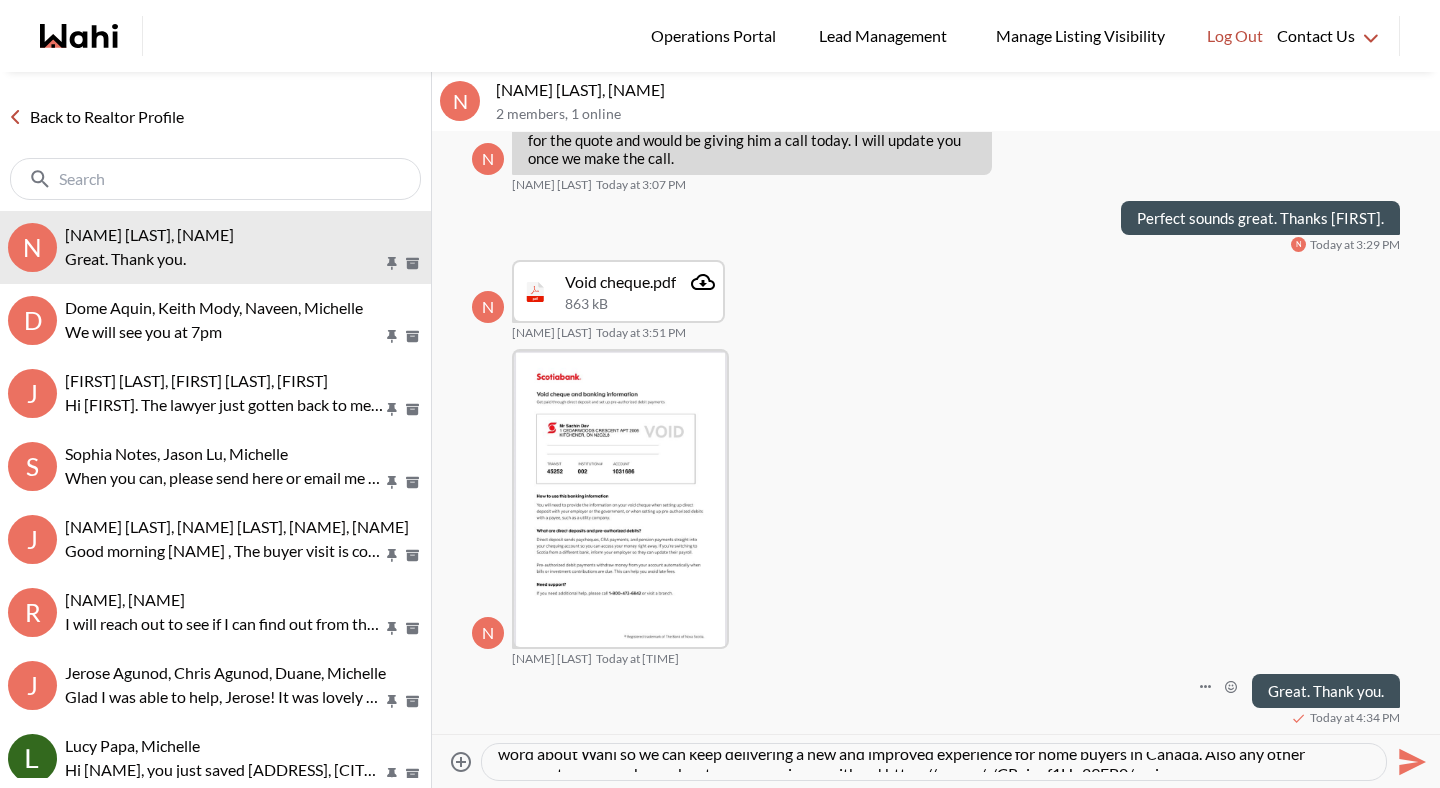 scroll, scrollTop: 0, scrollLeft: 0, axis: both 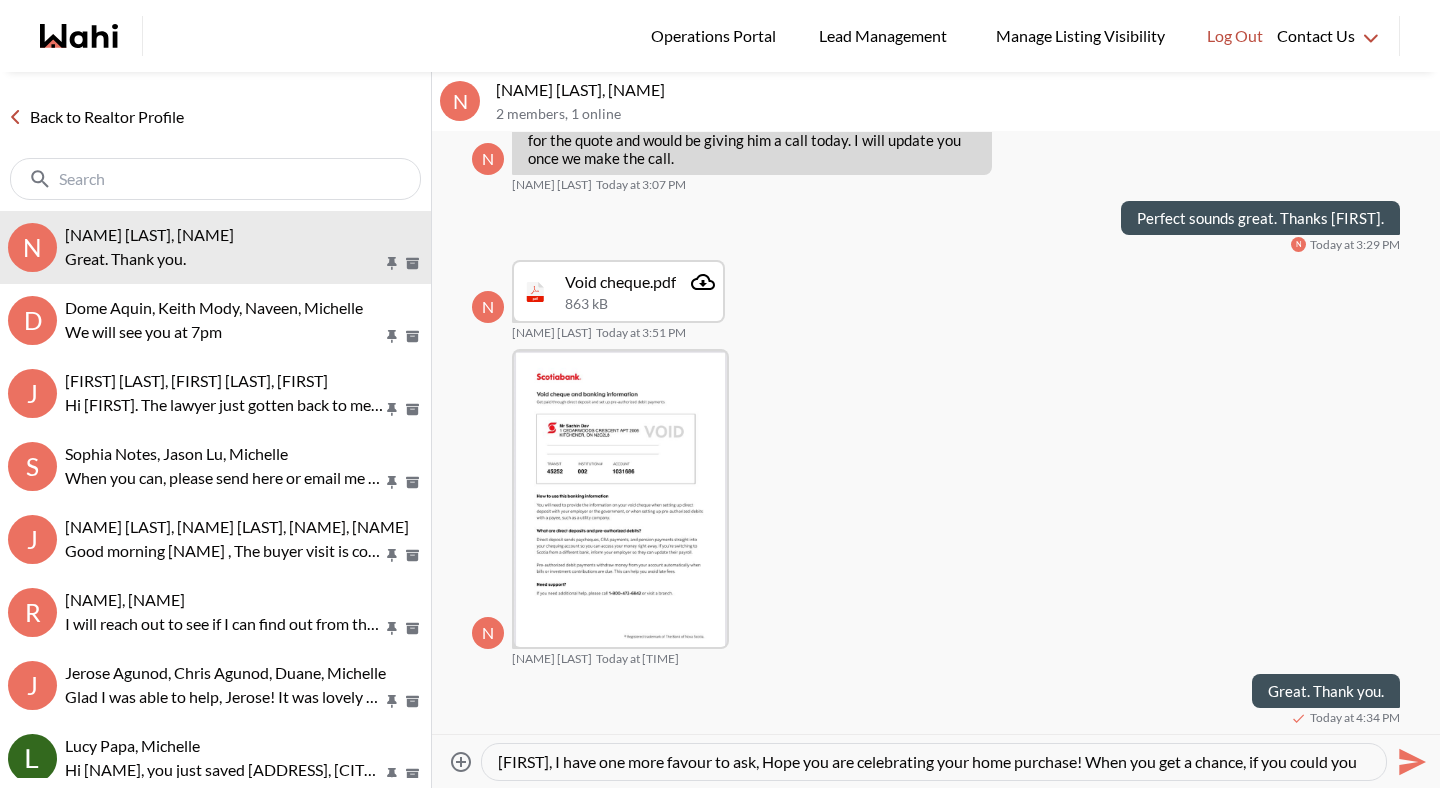 drag, startPoint x: 1081, startPoint y: 764, endPoint x: 835, endPoint y: 759, distance: 246.05081 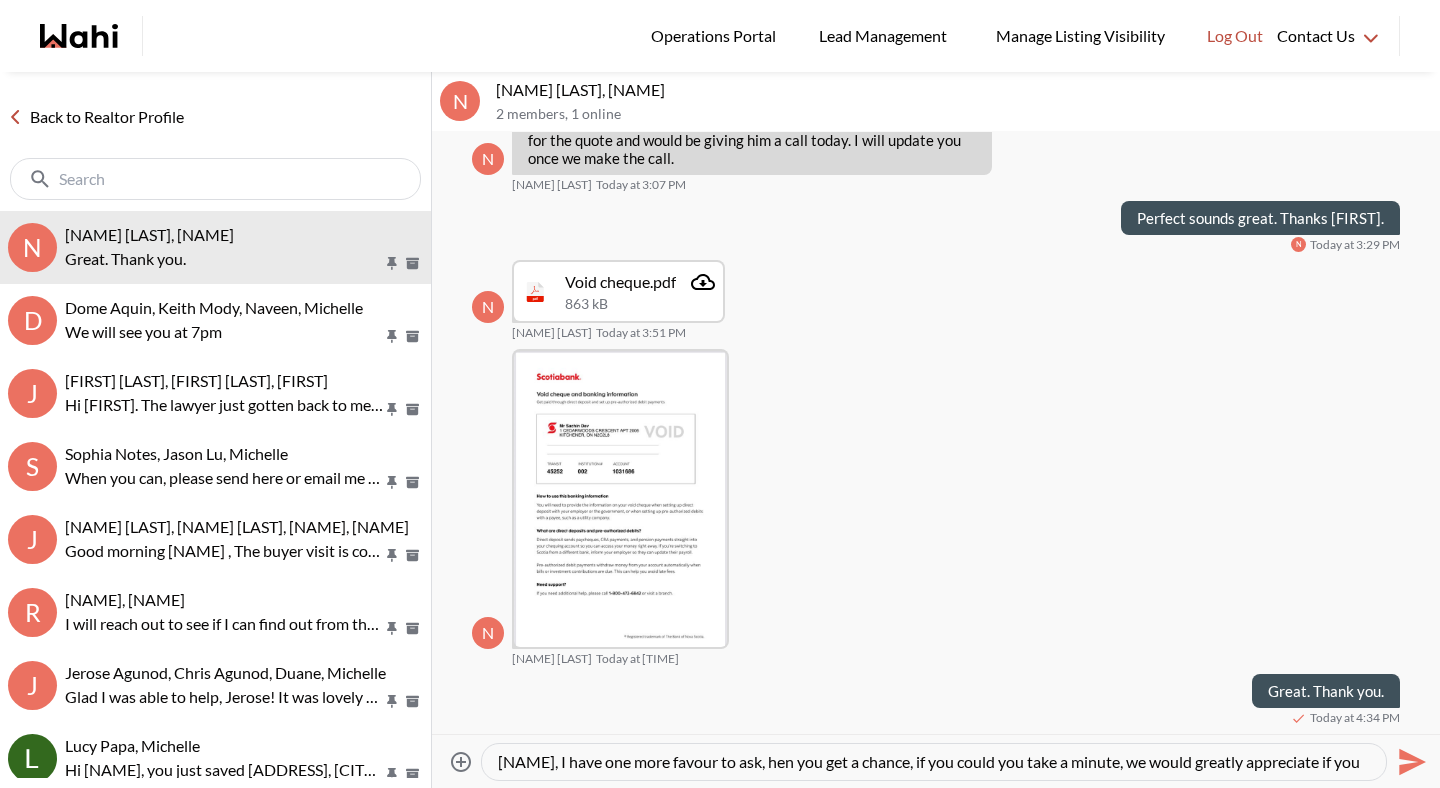 type on "[NAME], I have one more favour to ask, when you get a chance, if you could you take a minute, we would greatly appreciate if you can leave us a 5-star review - this is huge for our business and helps spread the word about Wahi so we can keep delivering a new and improved experience for home buyers in Canada. Also any other comments you may have about your experience with us! https://g.page/r/CRvjqaf1Hu29EB0/review" 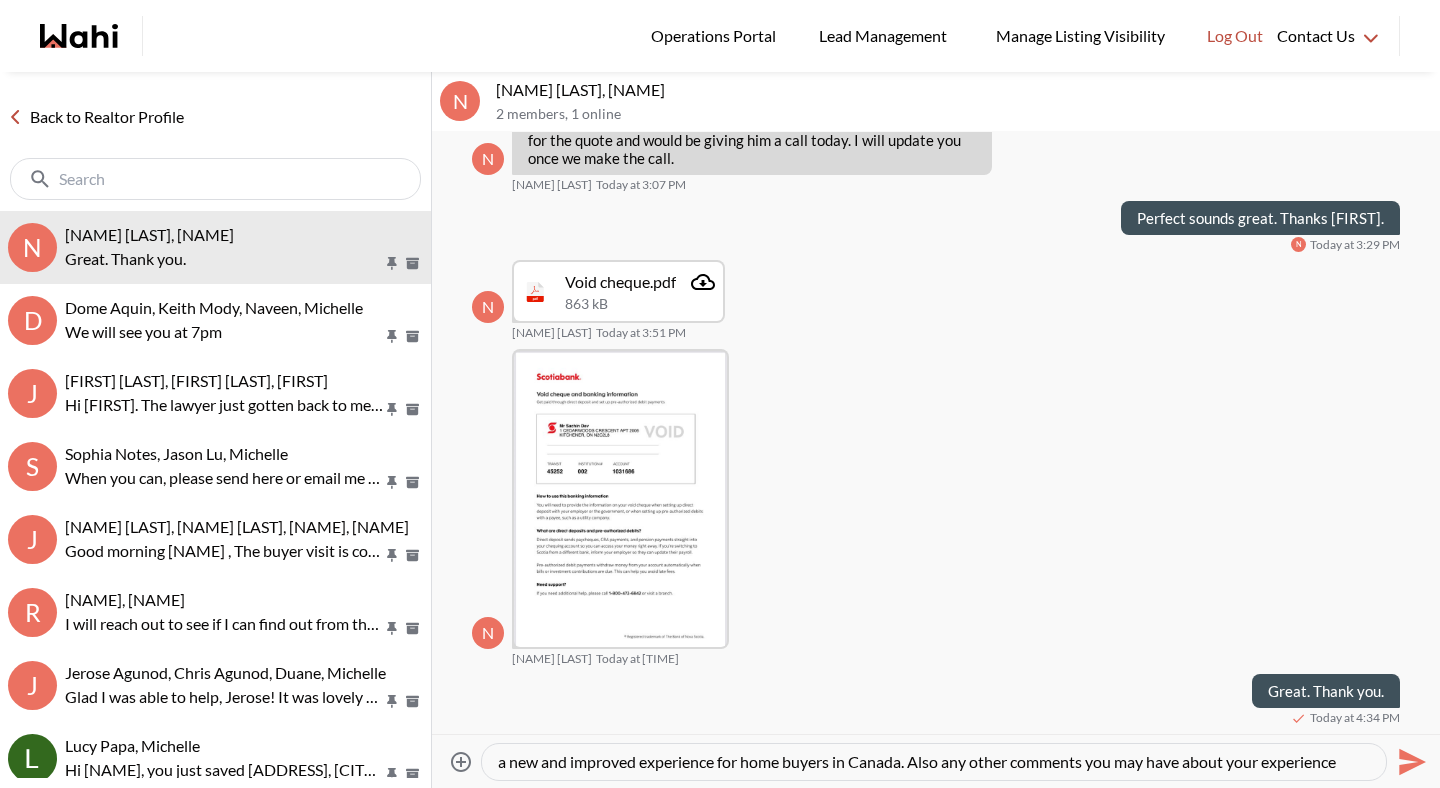 scroll, scrollTop: 60, scrollLeft: 0, axis: vertical 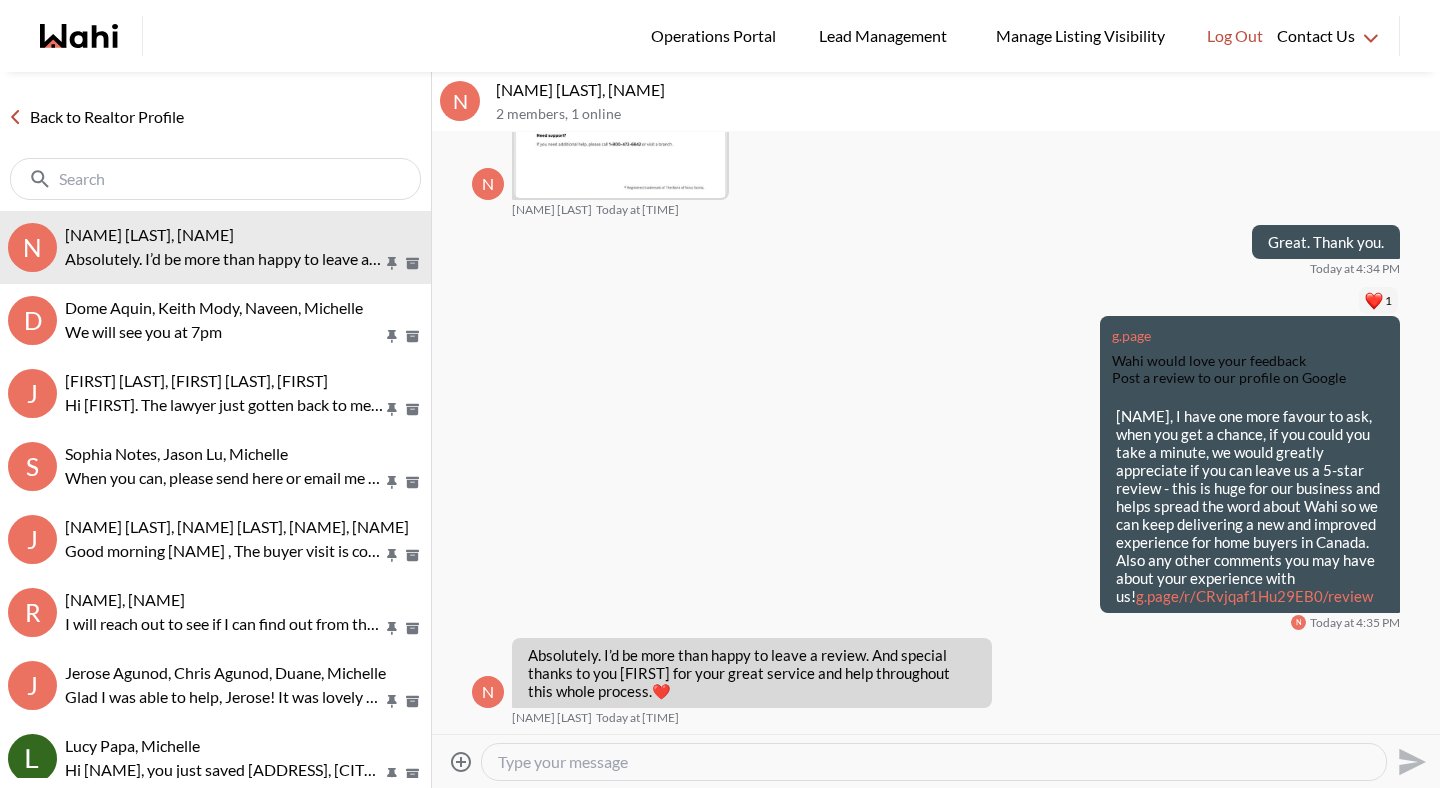 click at bounding box center [934, 762] 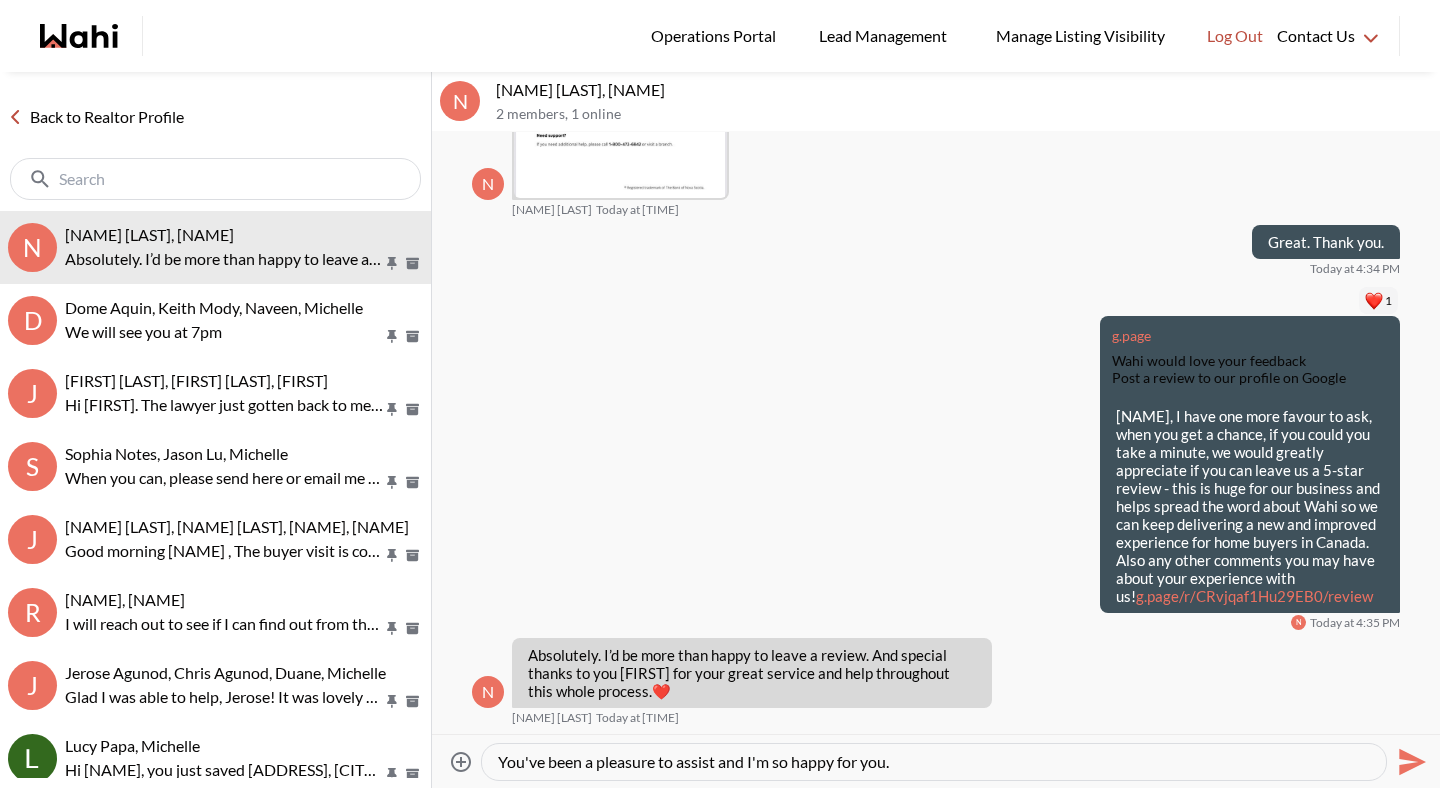 type on "You've been a pleasure to assist and I'm so happy for you." 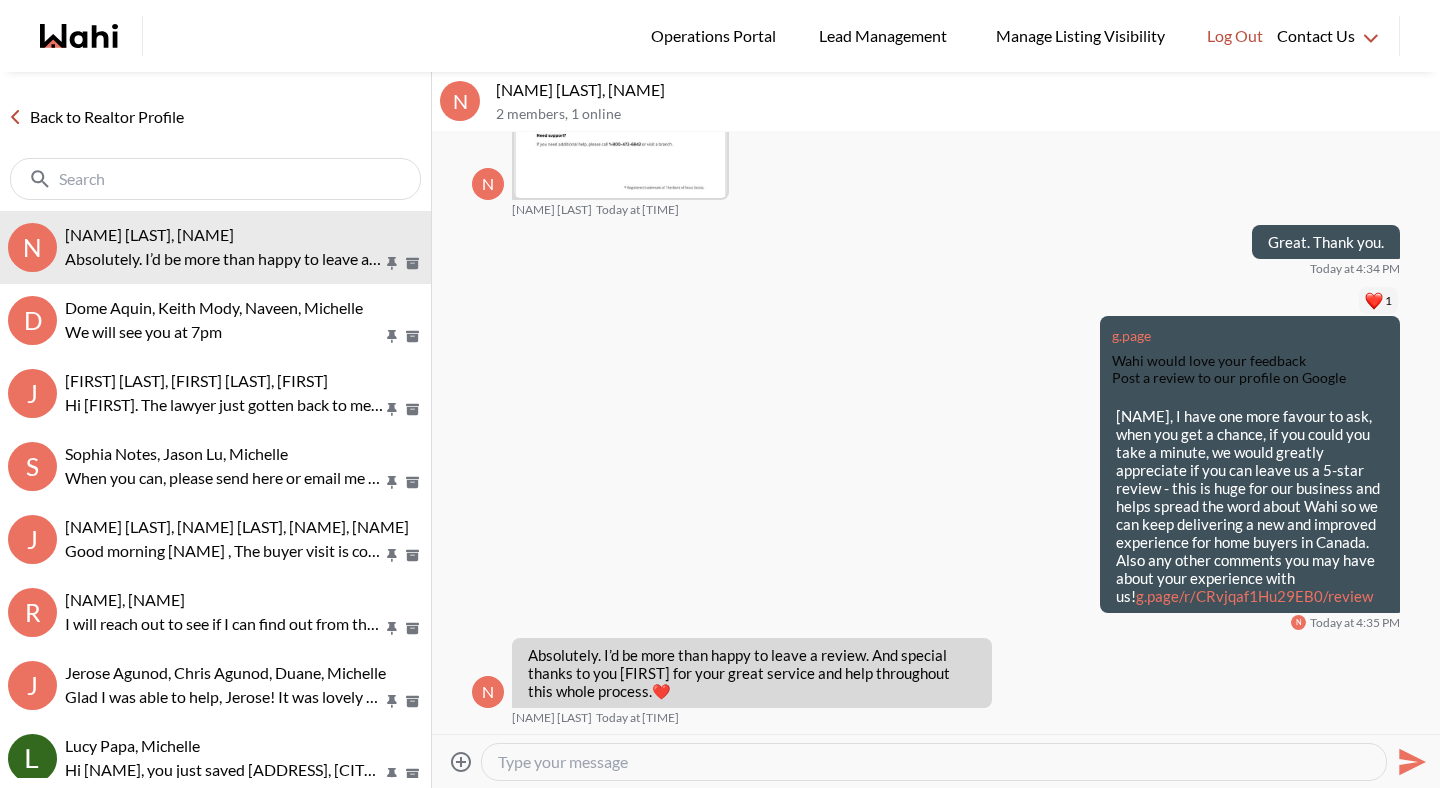 scroll, scrollTop: 2366, scrollLeft: 0, axis: vertical 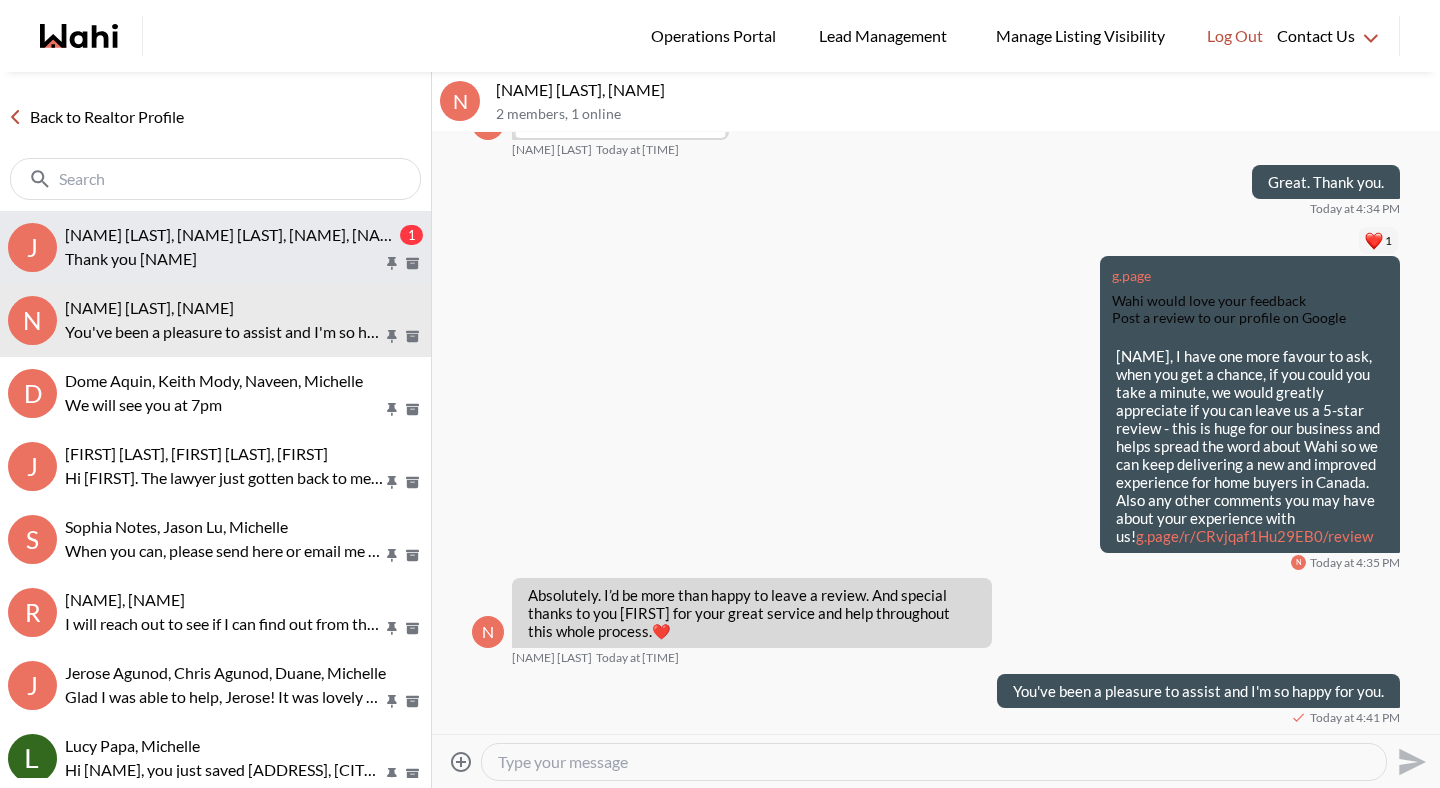 click on "[NAME] [LAST], [NAME] [LAST], [NAME], [NAME]" at bounding box center (237, 234) 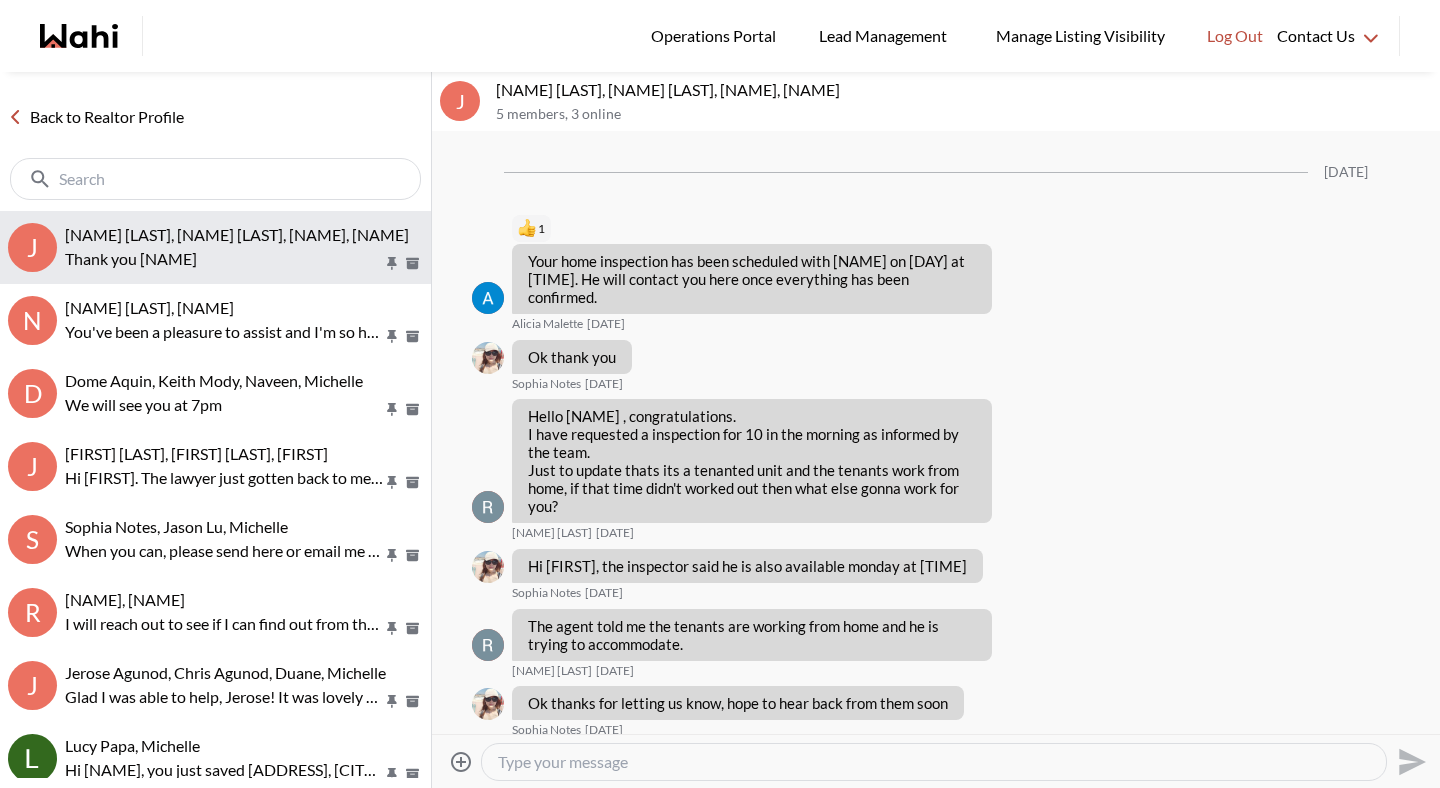 scroll, scrollTop: 1469, scrollLeft: 0, axis: vertical 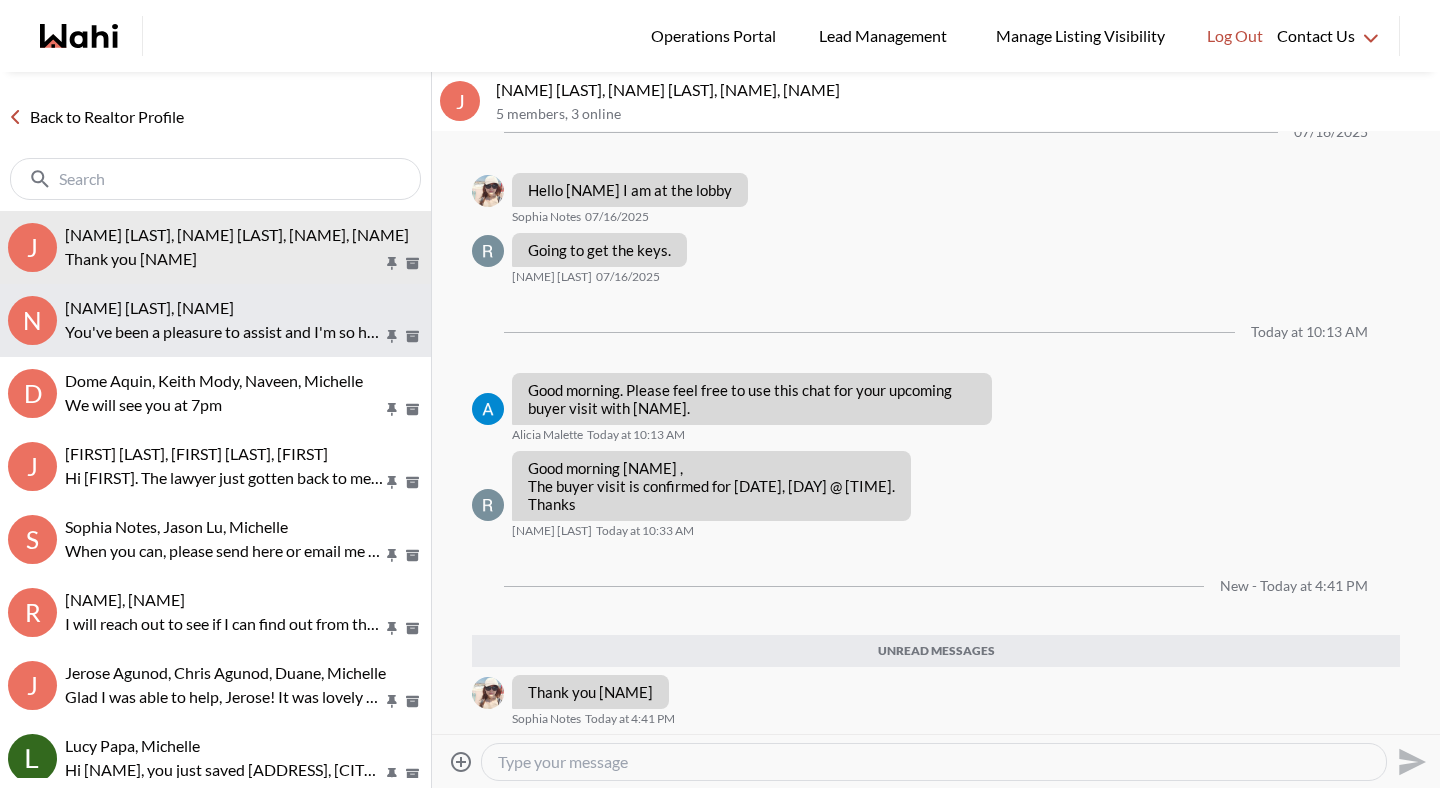 click on "You've been a pleasure to assist and I'm so happy for you." at bounding box center (224, 332) 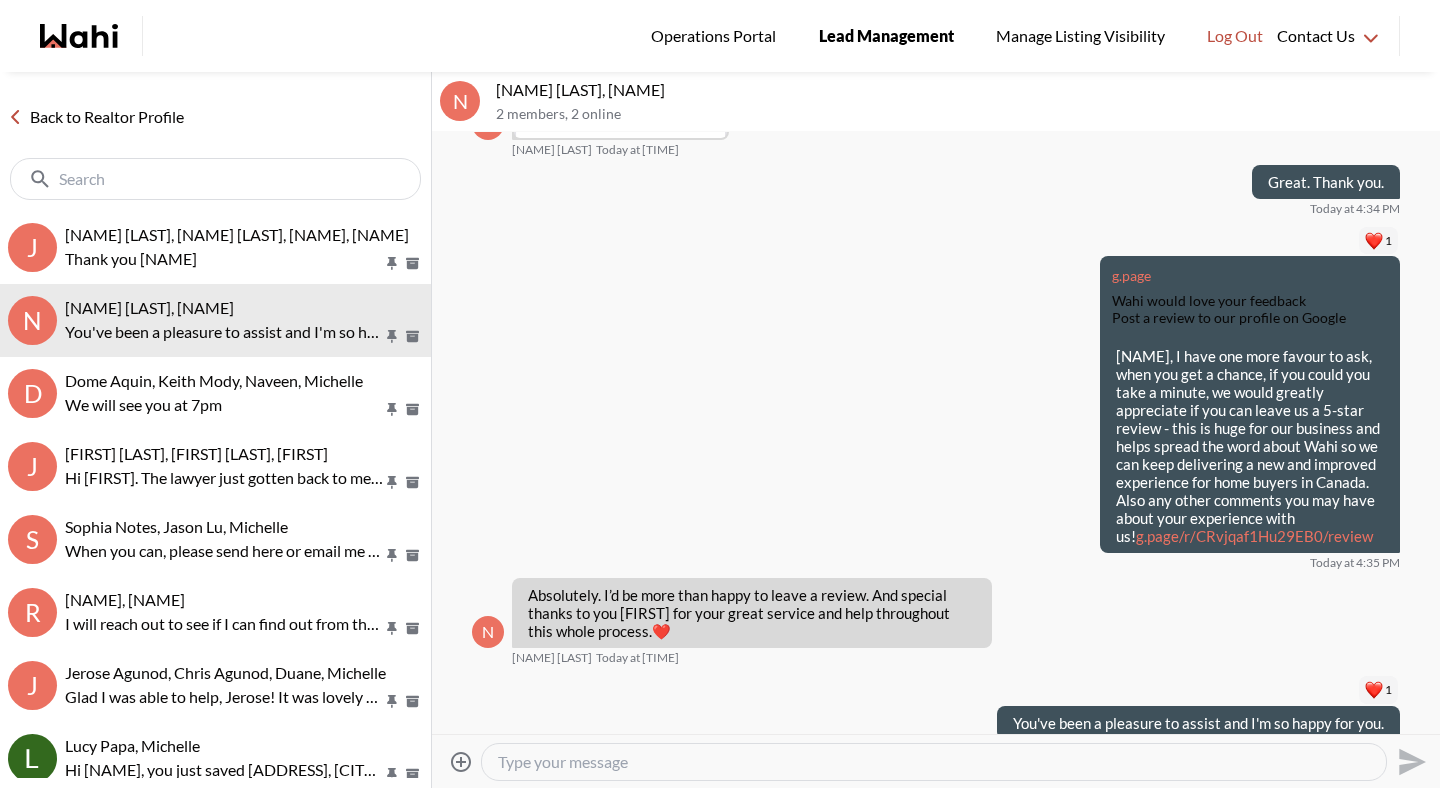 scroll, scrollTop: 2397, scrollLeft: 0, axis: vertical 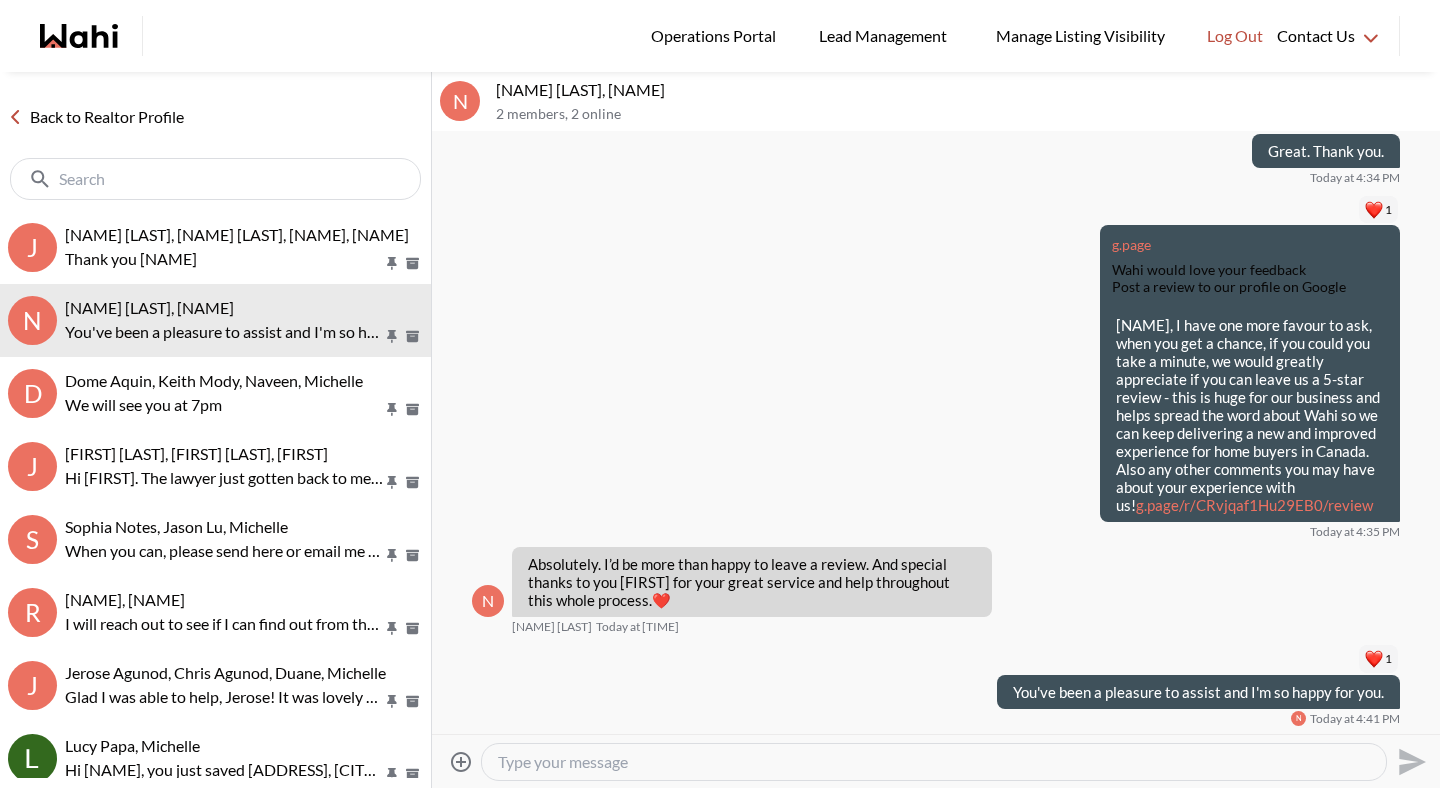 click at bounding box center [217, 179] 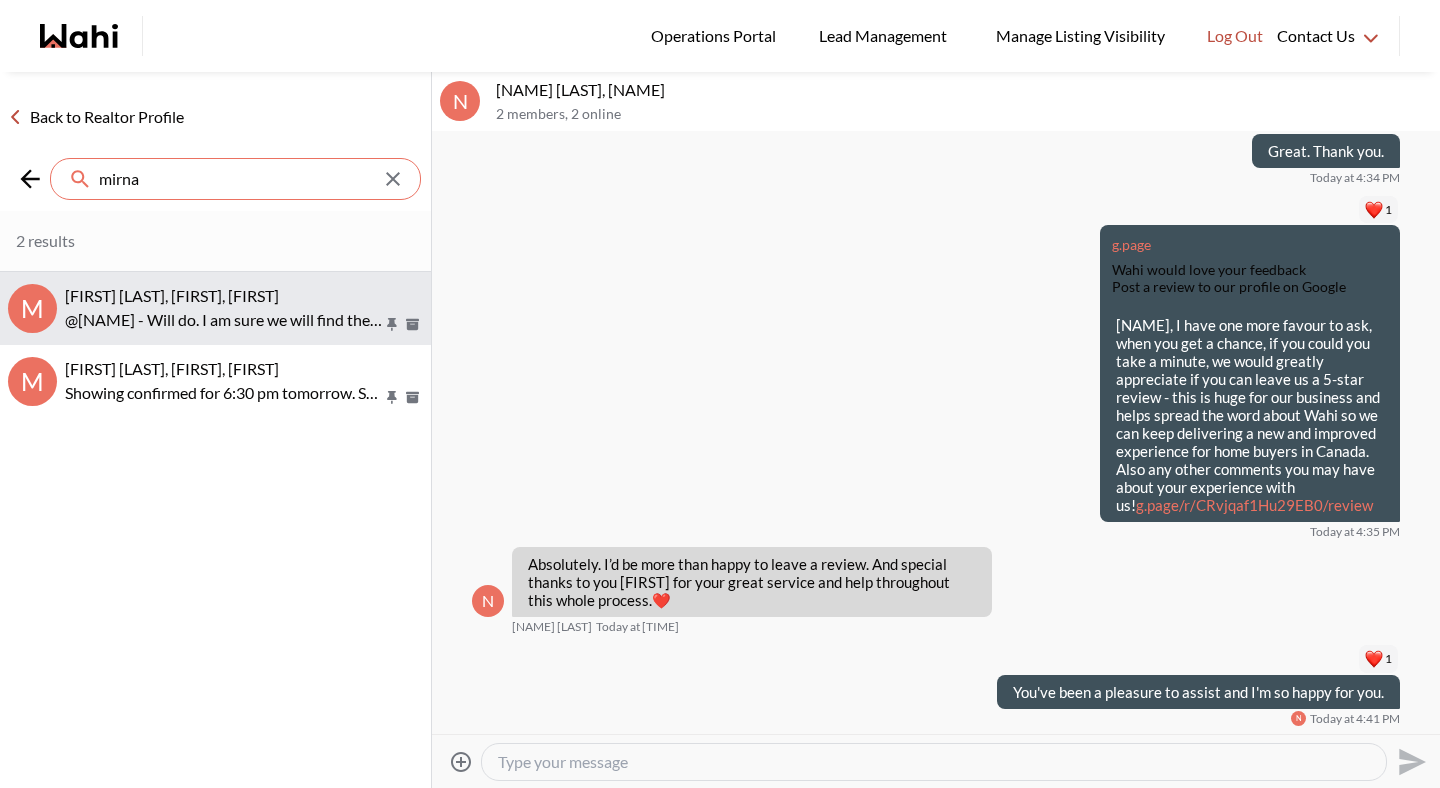 type on "mirna" 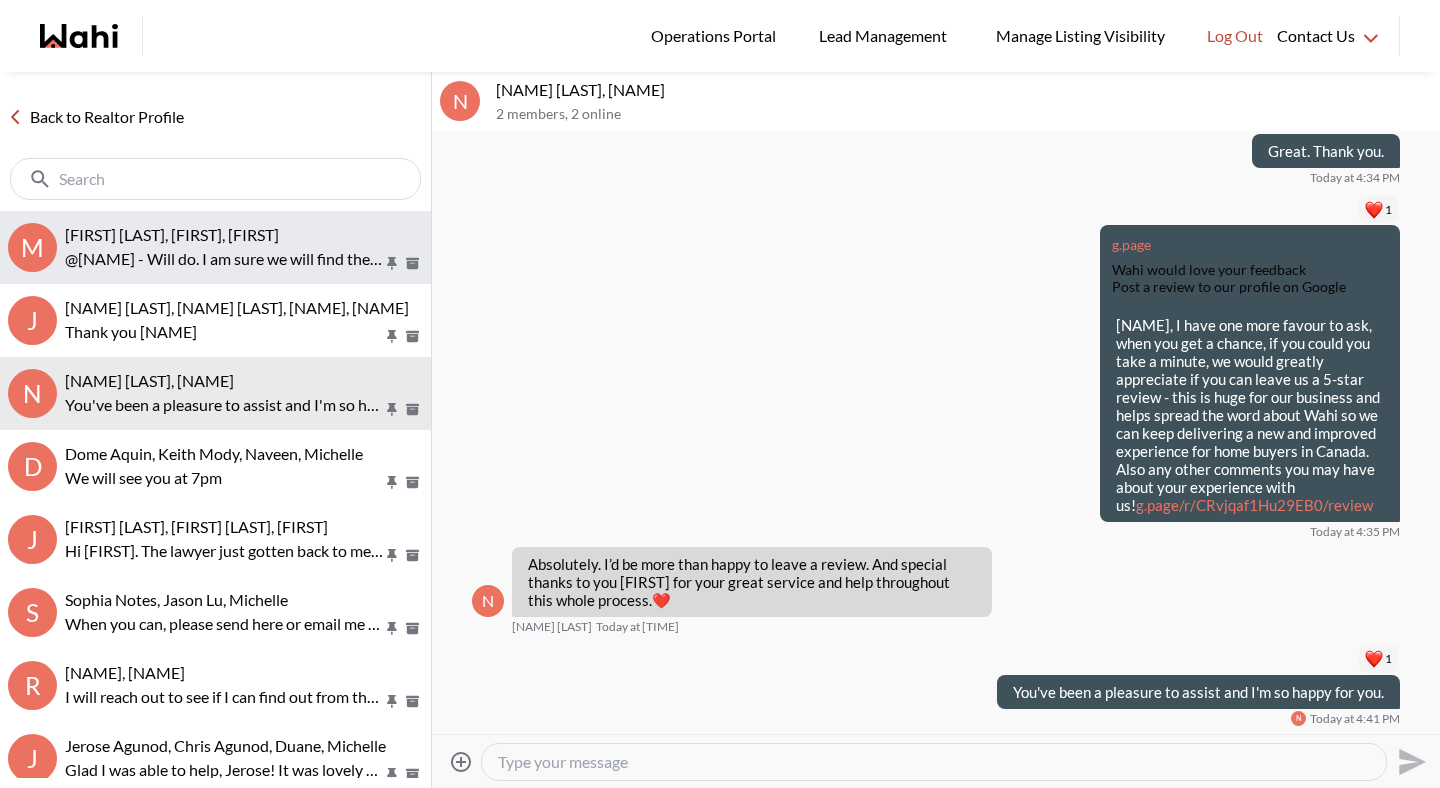 click on "@[NAME] - Will do. I am sure we will find the right one soon!" at bounding box center [224, 259] 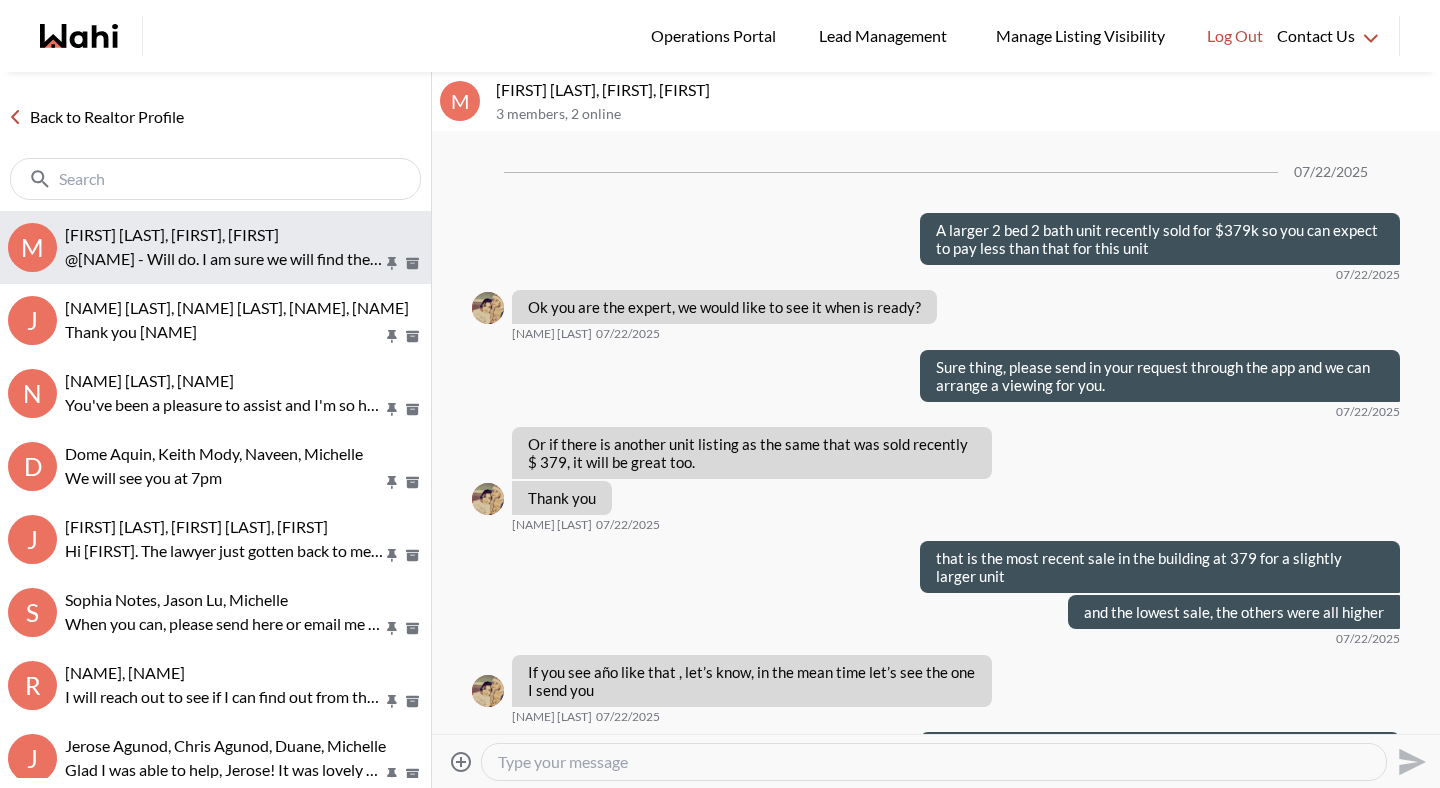 scroll, scrollTop: 2468, scrollLeft: 0, axis: vertical 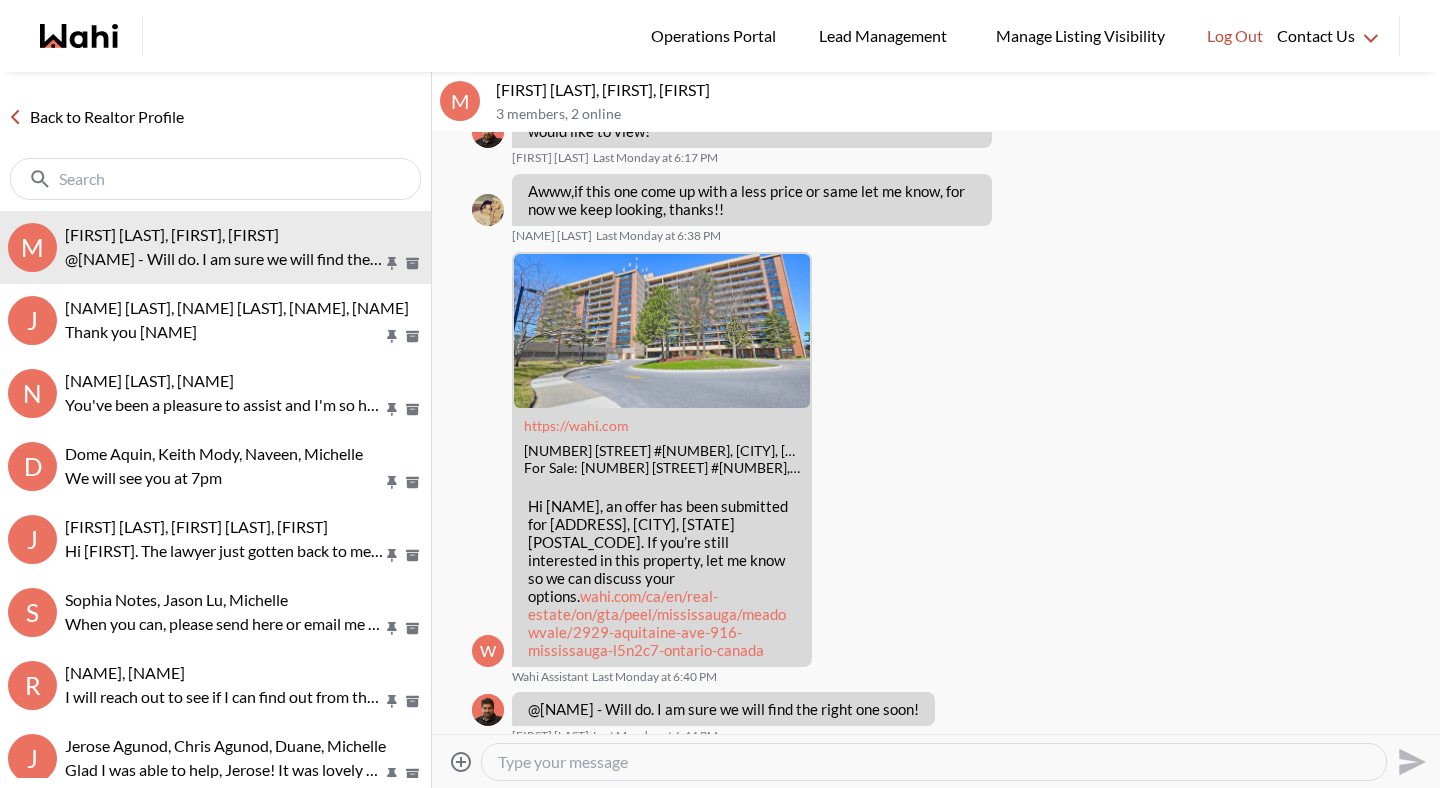 click at bounding box center [934, 762] 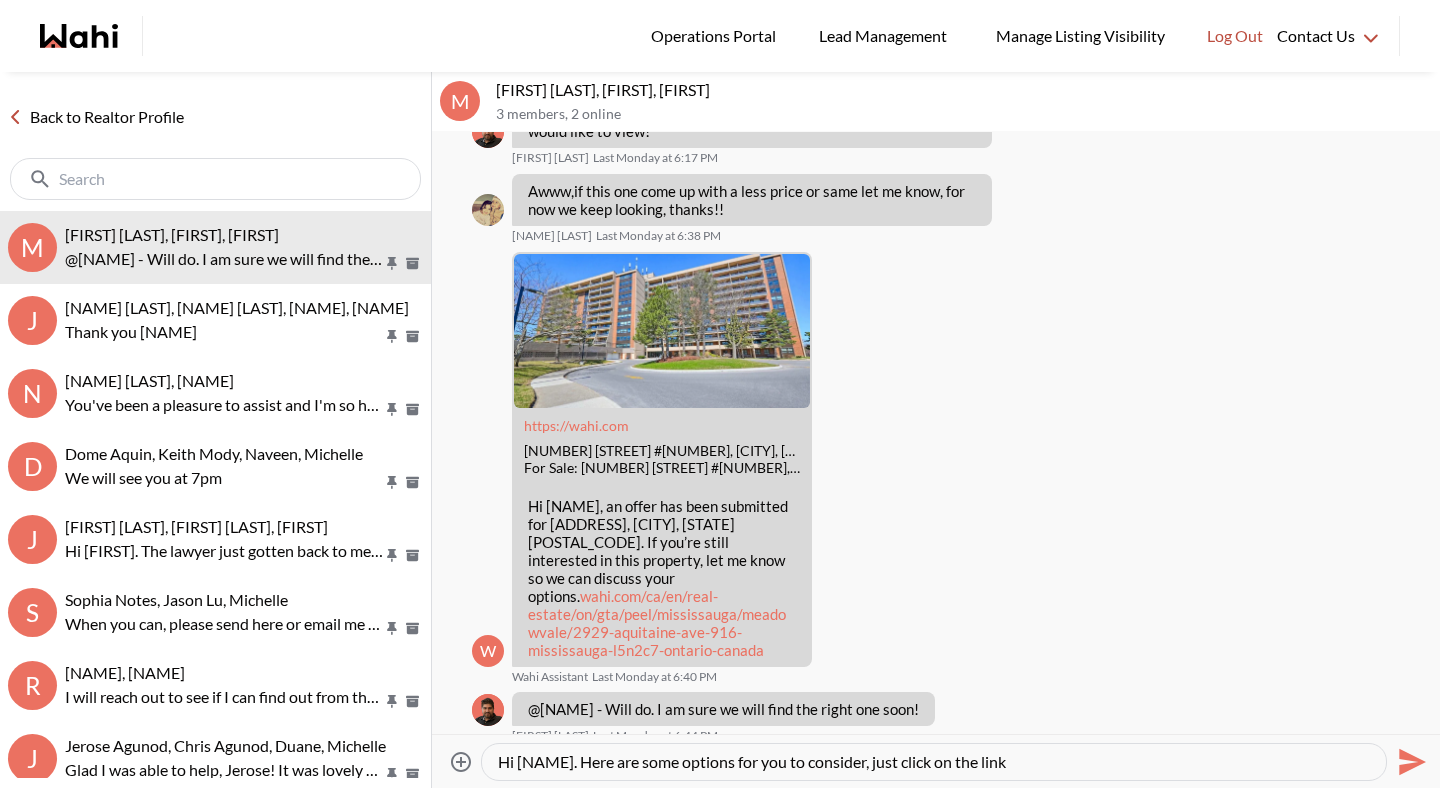type on "Hi [NAME]. Here are some options for you to consider, just click on the link!" 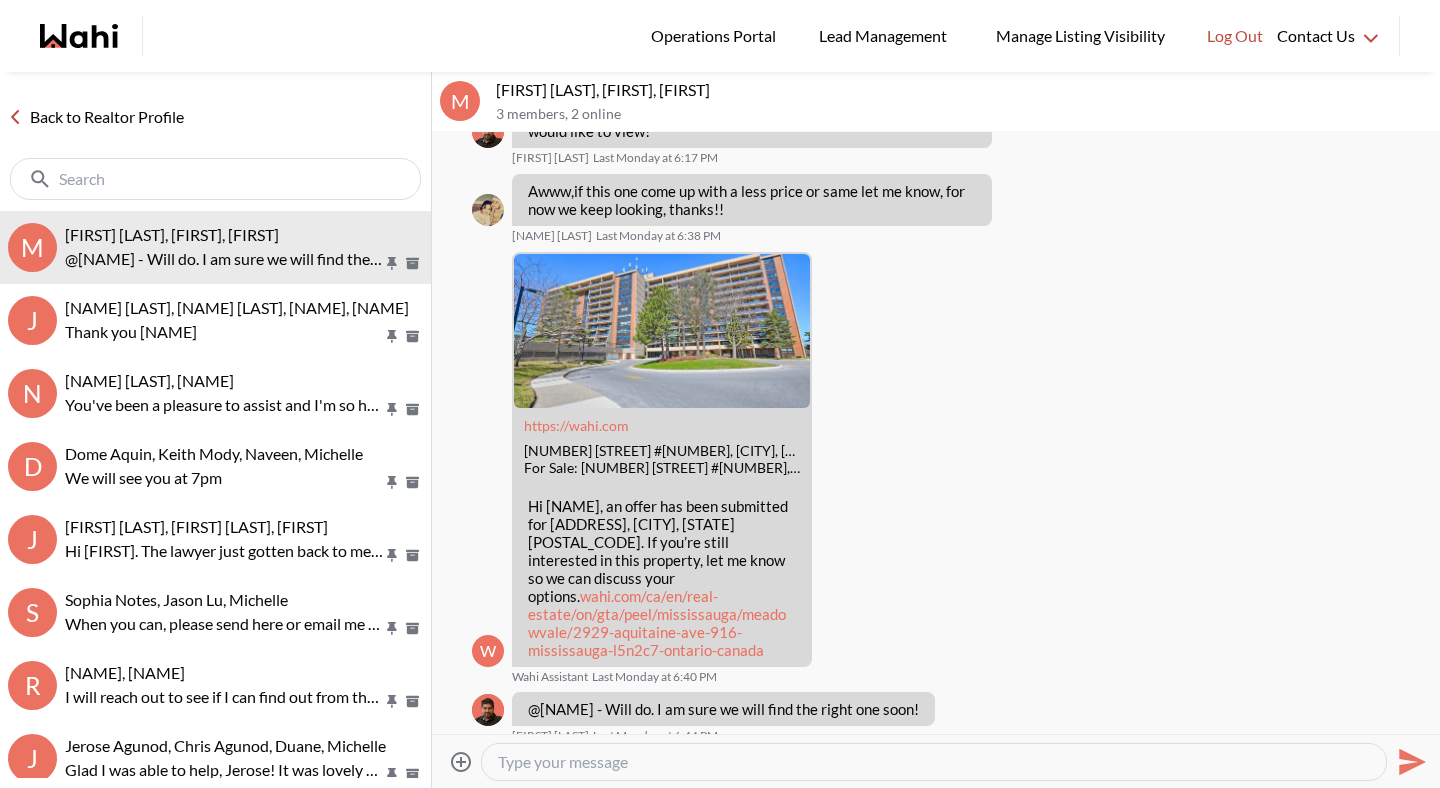 scroll, scrollTop: 2626, scrollLeft: 0, axis: vertical 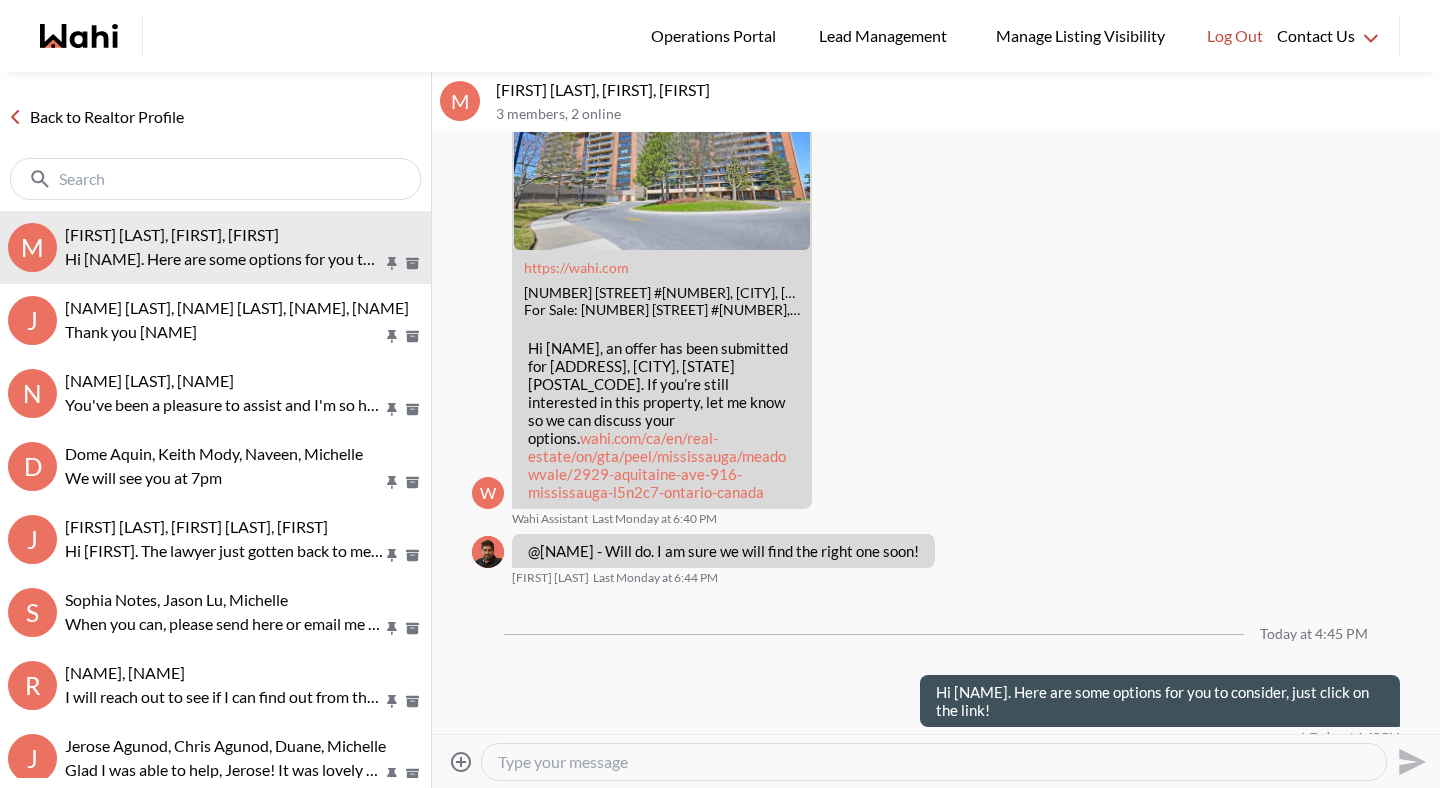 paste on "https://wahi.com/links/m2iG__bD54vv38CwTbwM-" 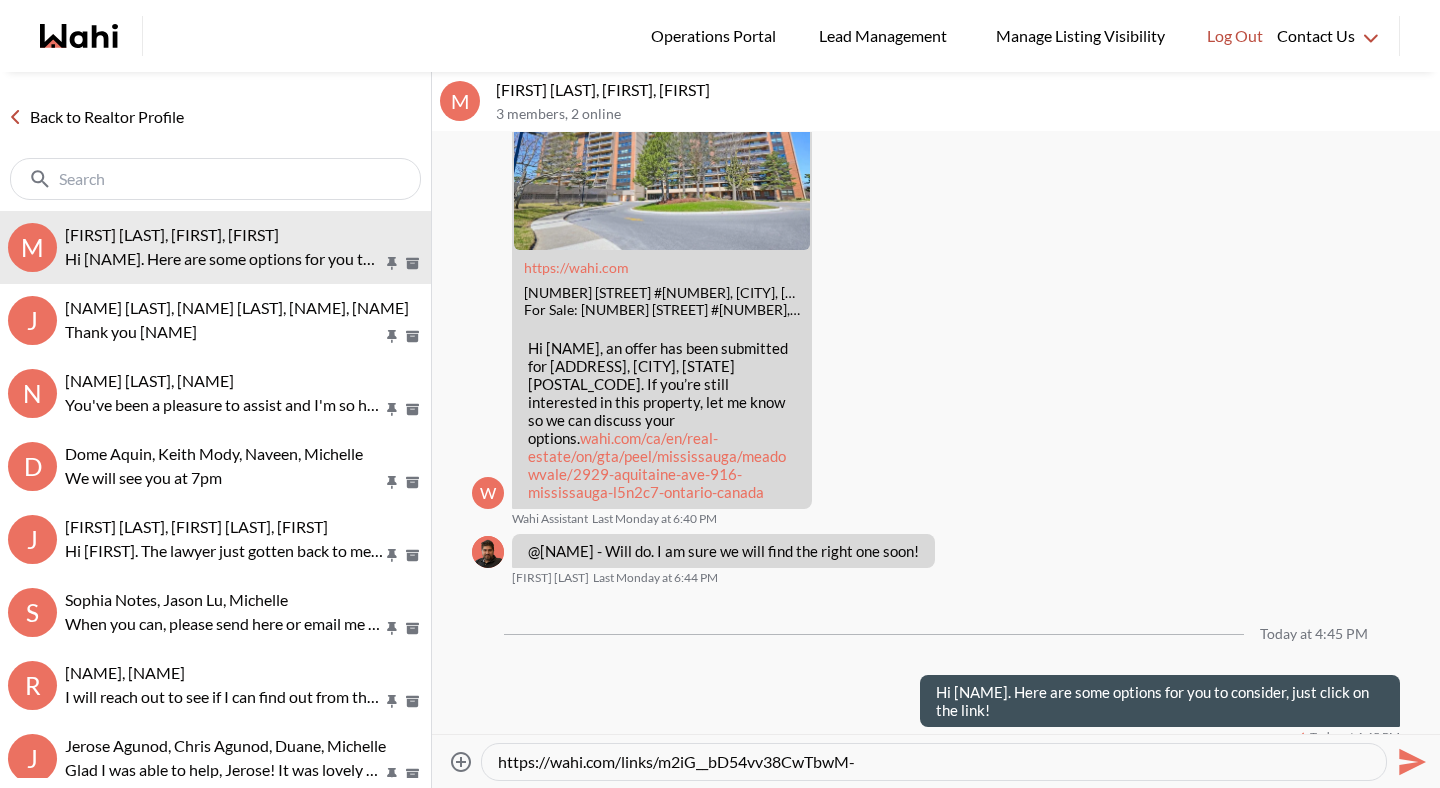 type 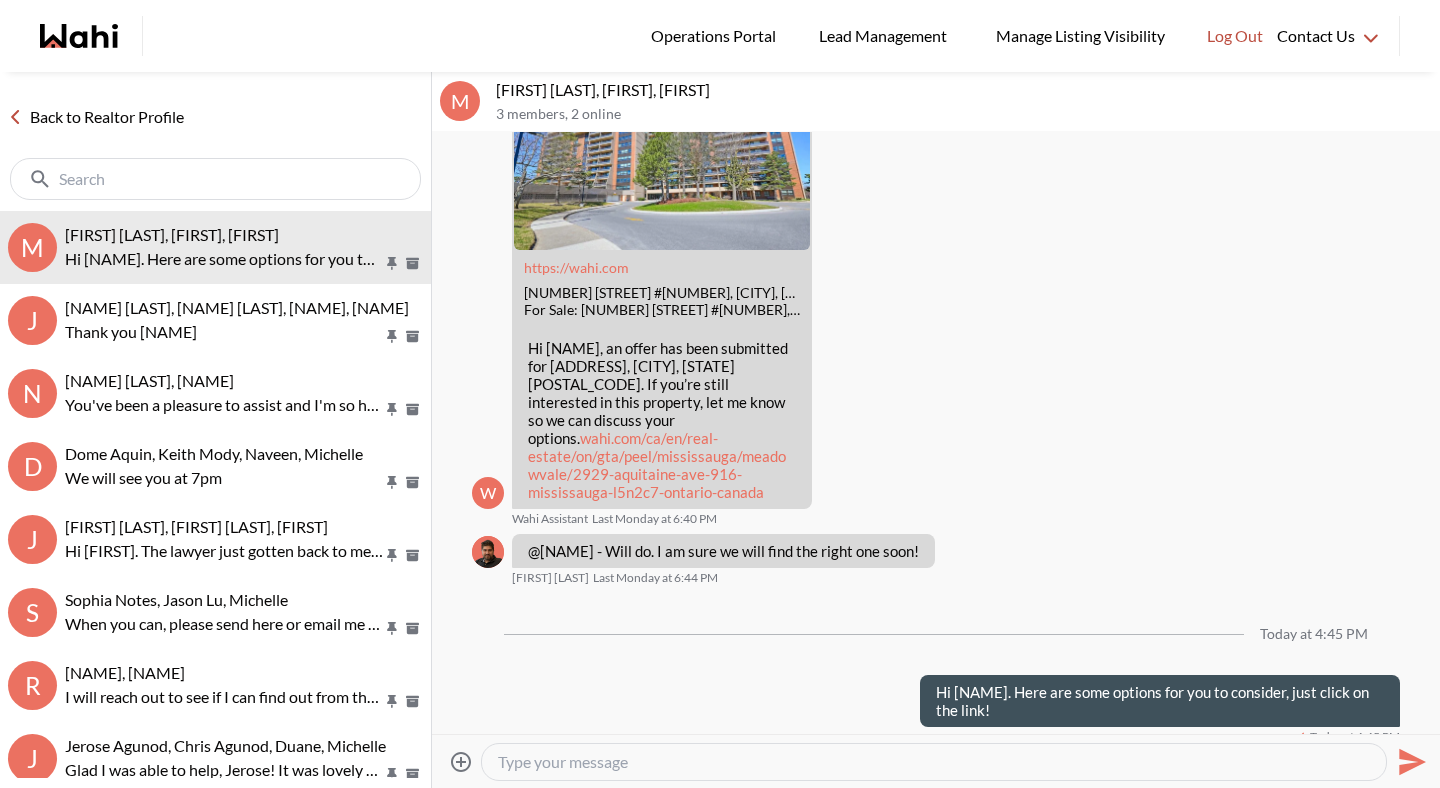 scroll, scrollTop: 2662, scrollLeft: 0, axis: vertical 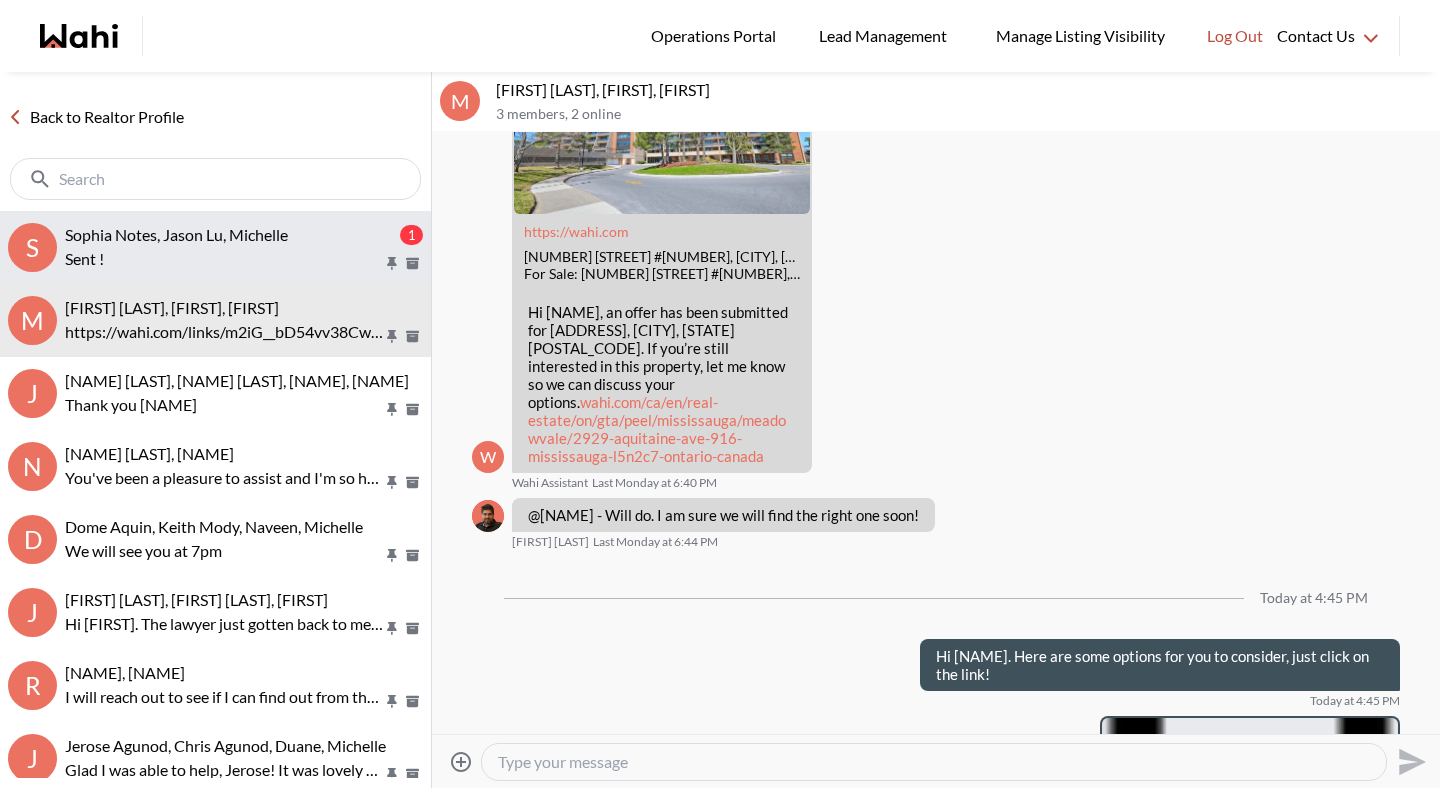 click on "Sophia Notes, Jason Lu, Michelle" at bounding box center (176, 234) 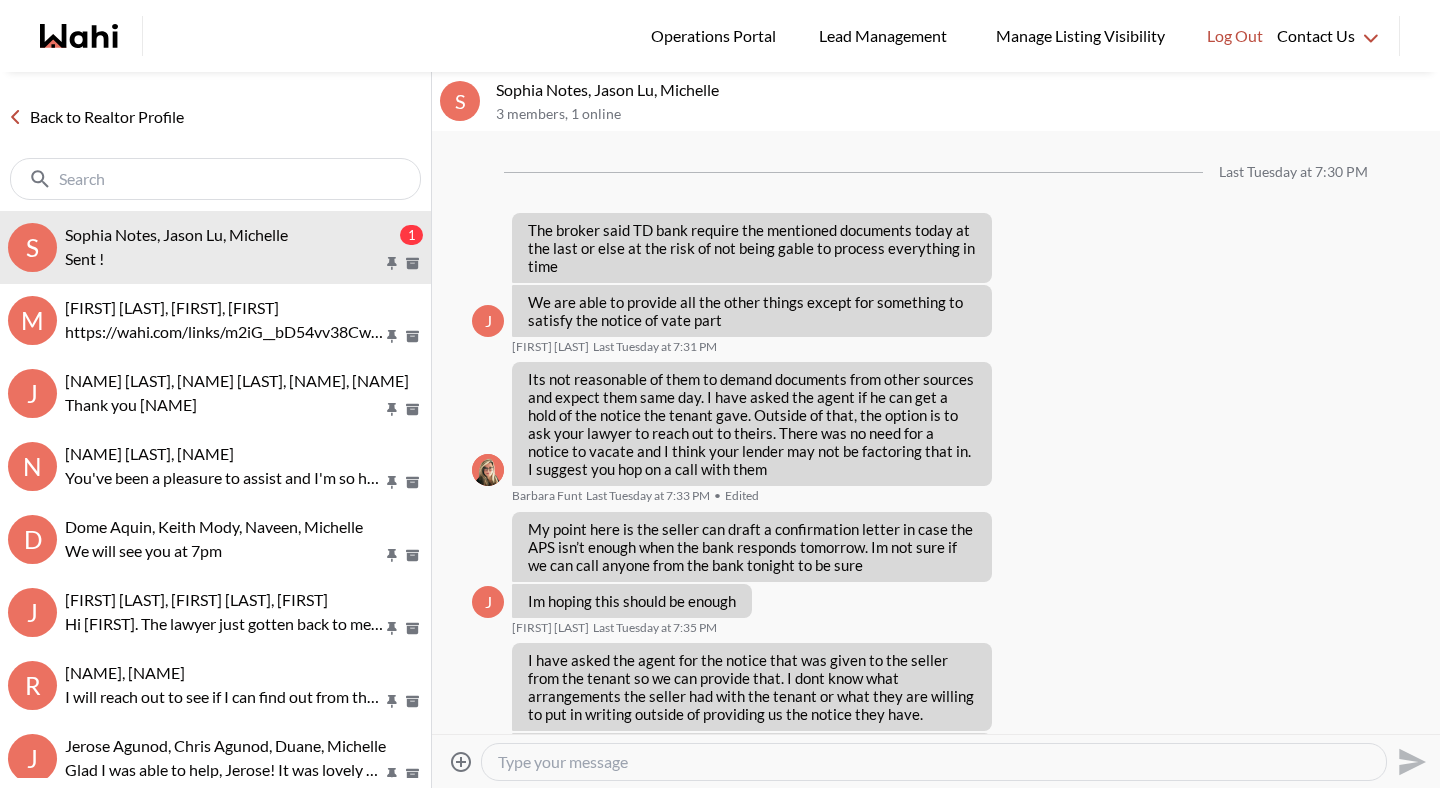 scroll, scrollTop: 1837, scrollLeft: 0, axis: vertical 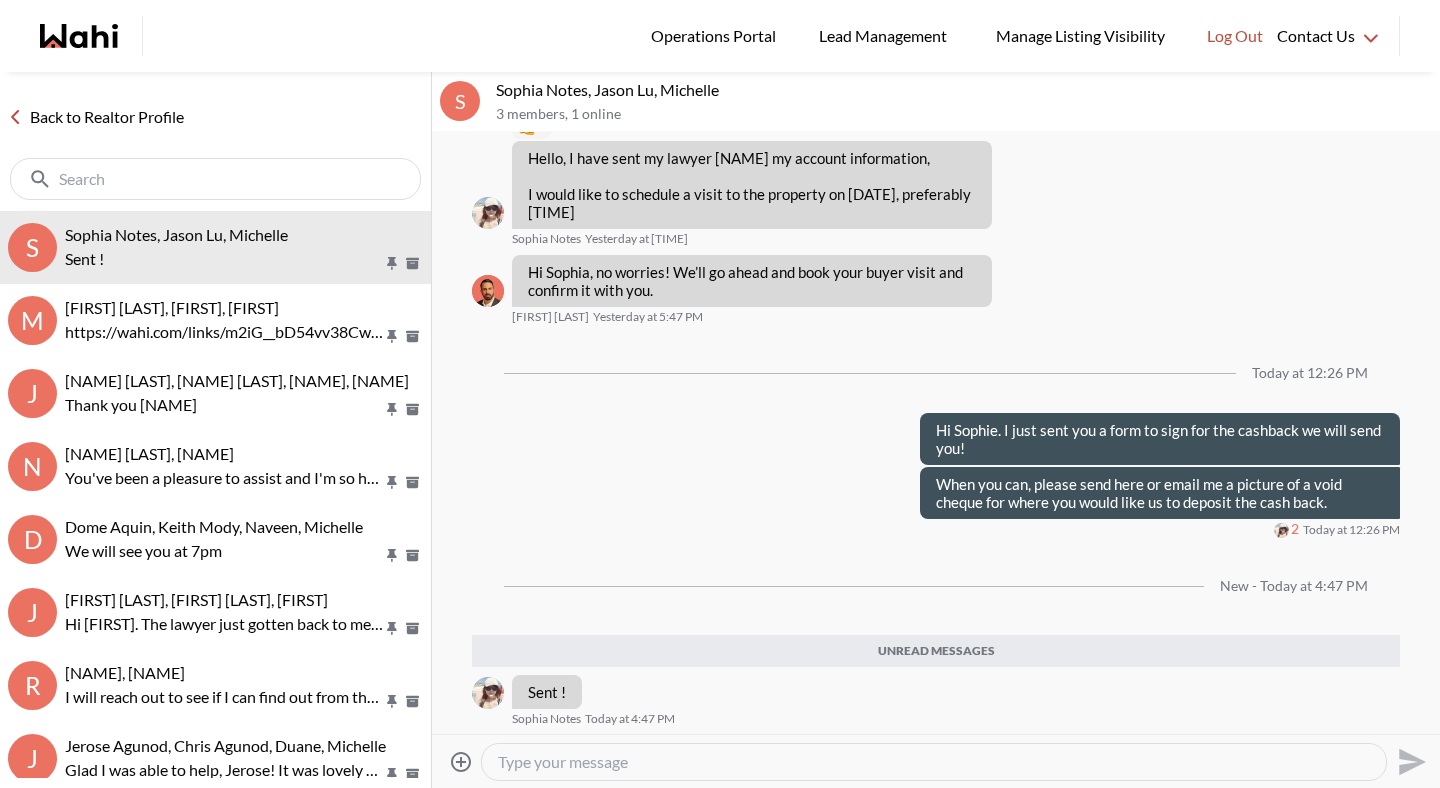 click at bounding box center [934, 762] 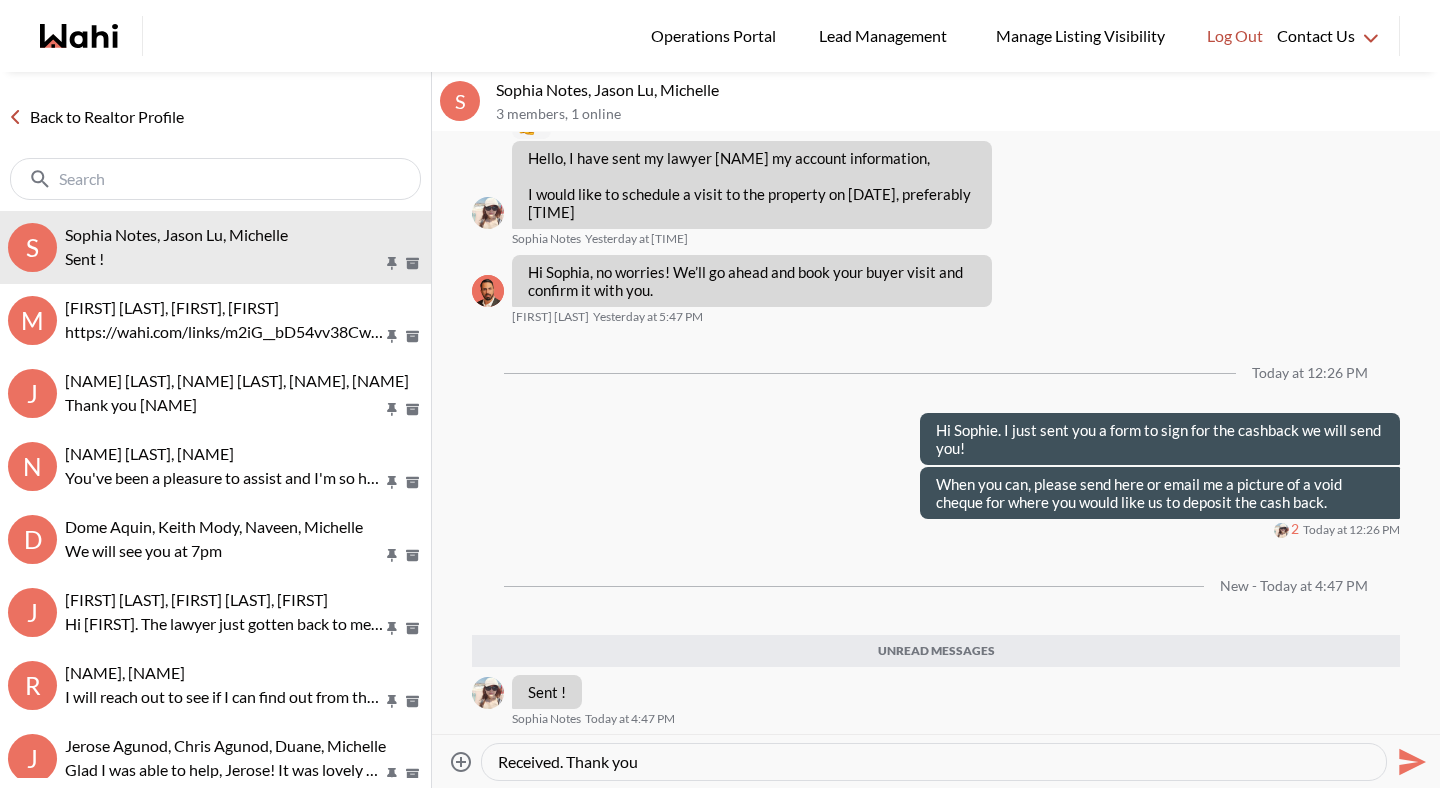 type on "Received. Thank you." 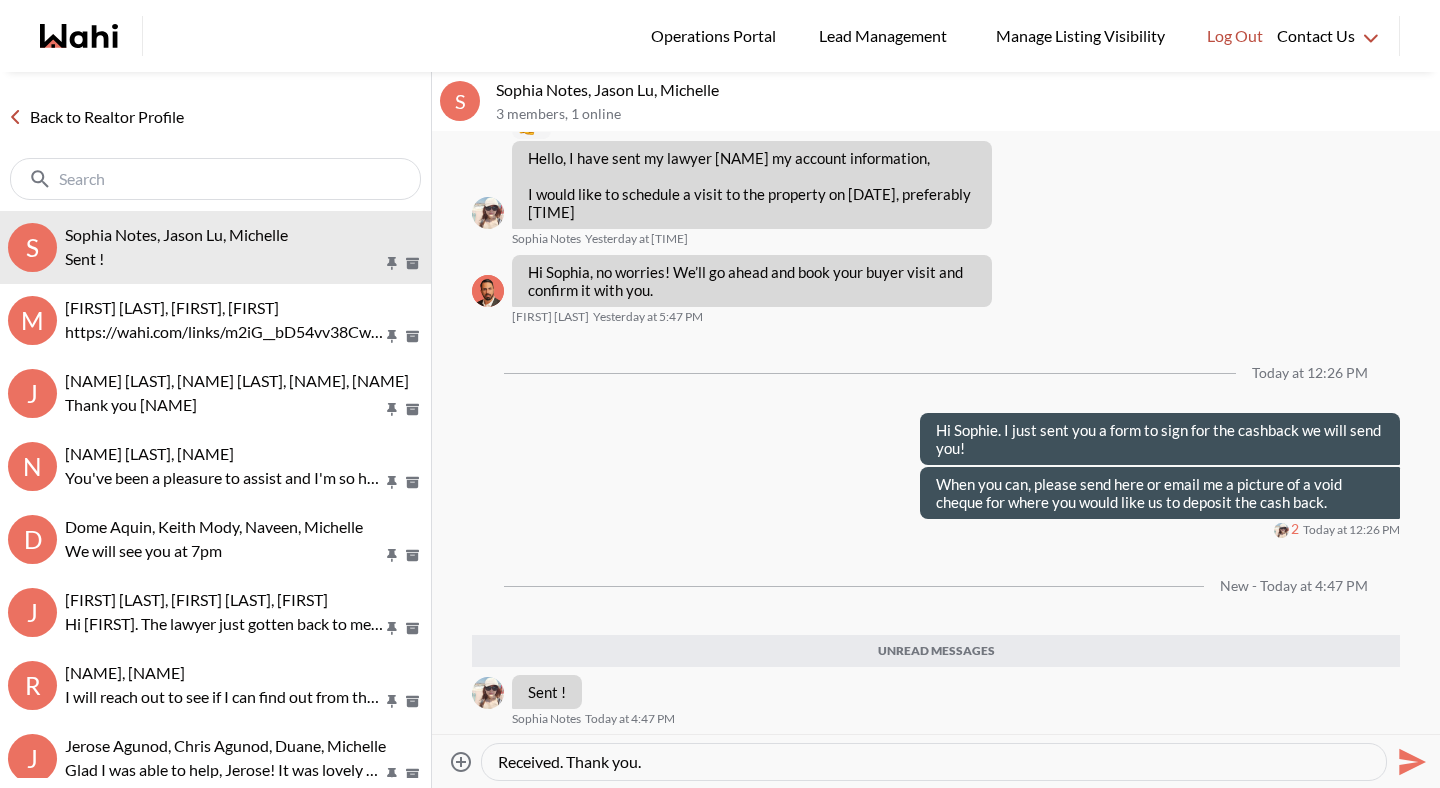 type 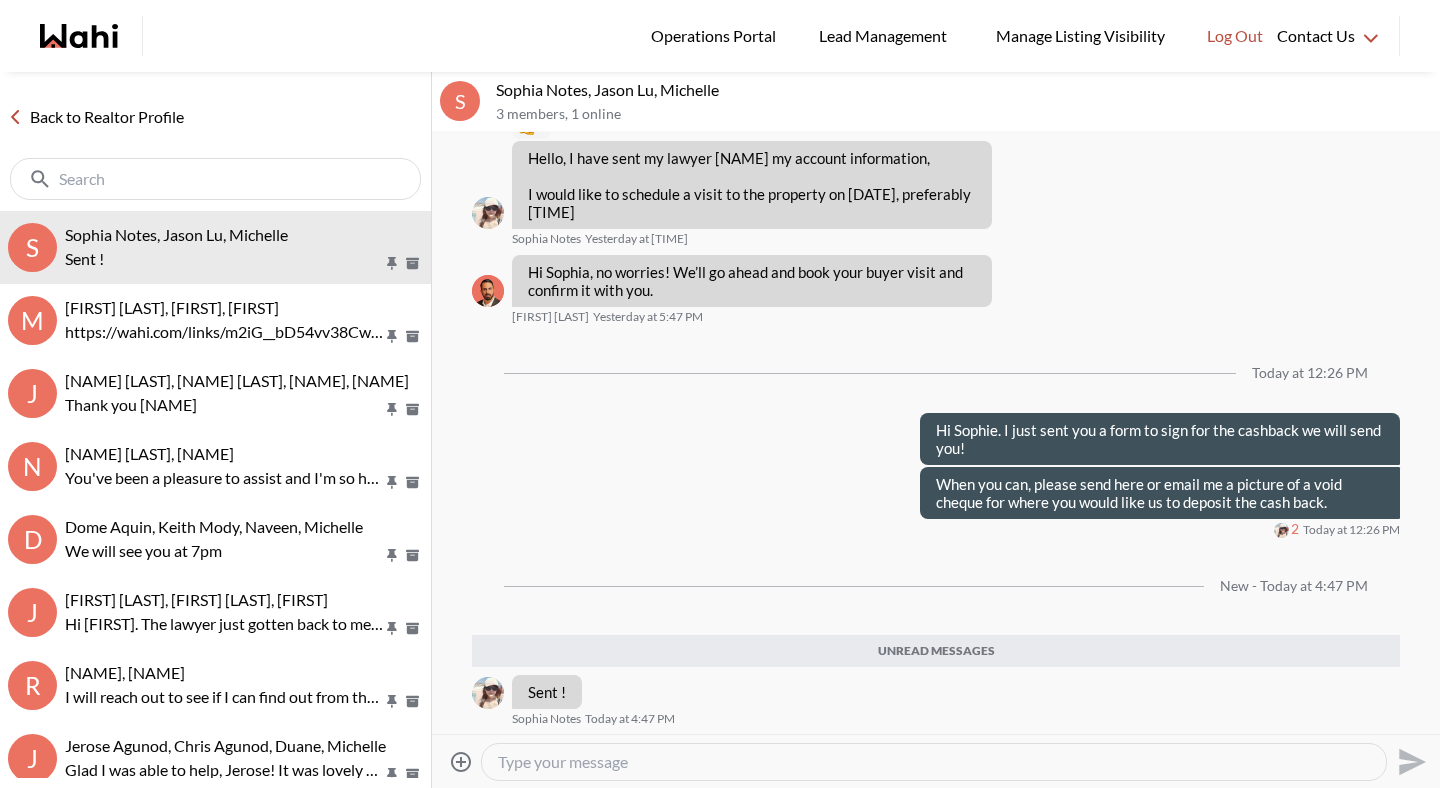 scroll, scrollTop: 1849, scrollLeft: 0, axis: vertical 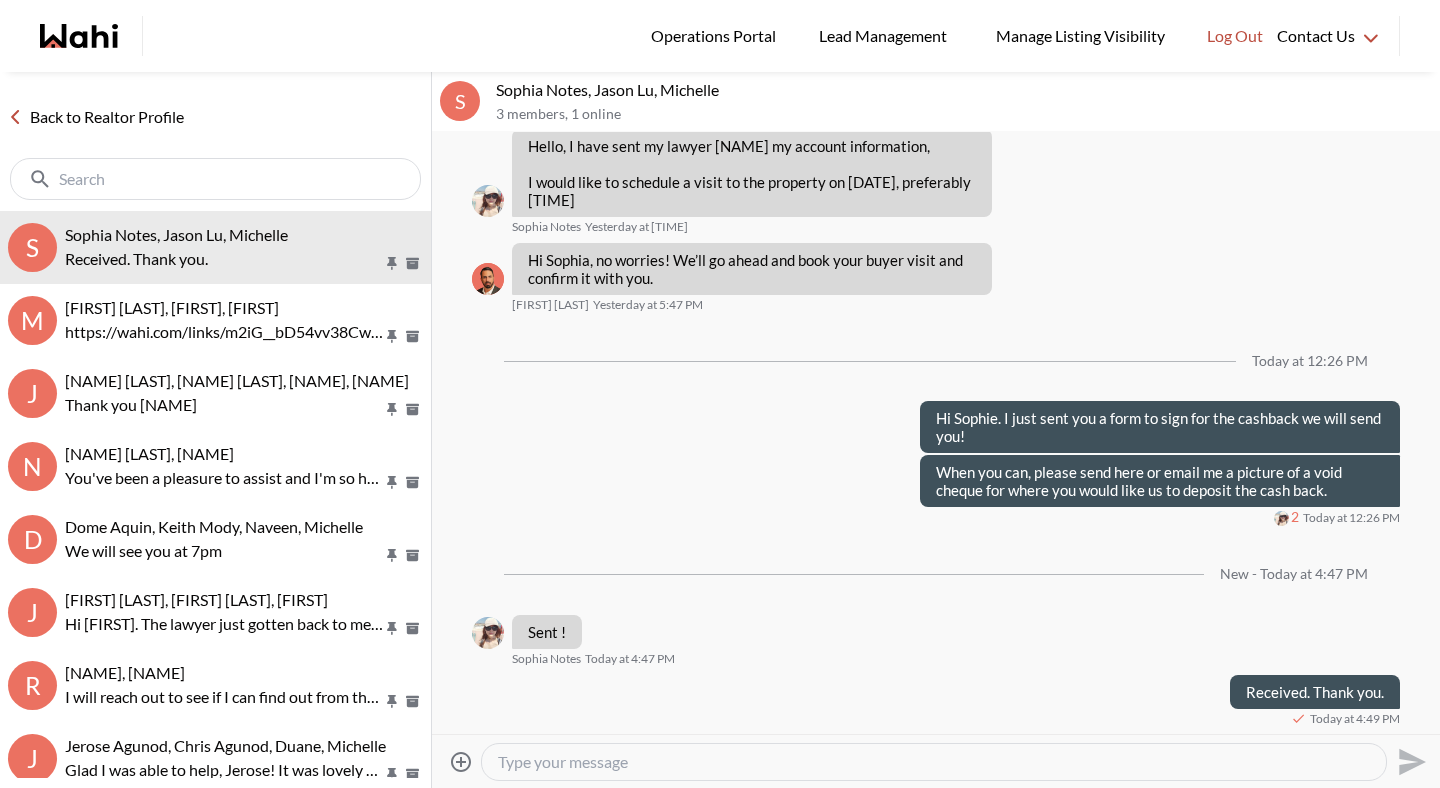 click on "Back to Realtor Profile" at bounding box center (96, 117) 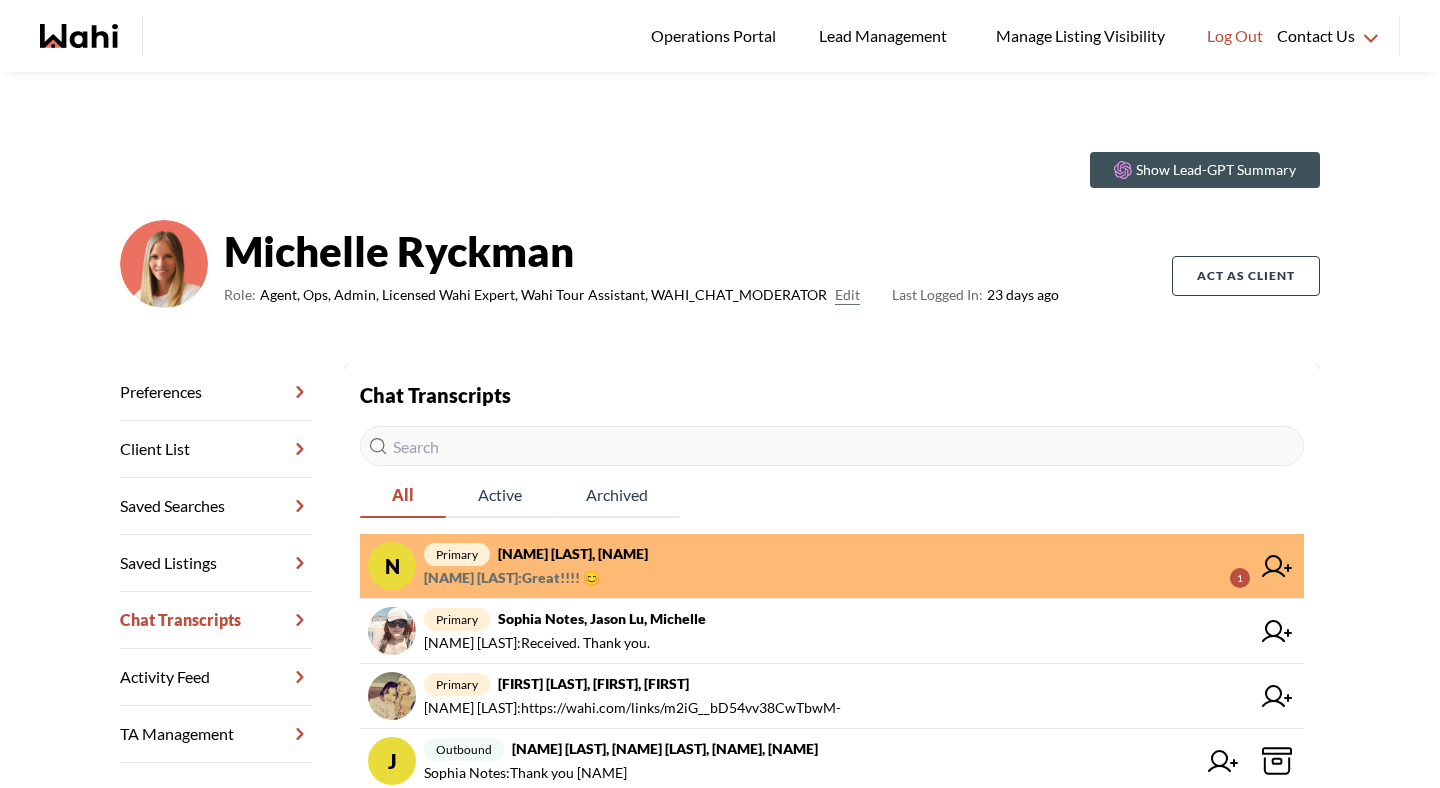 click on "[FIRST] [LAST] :  Great!!!! 😊  1" at bounding box center (837, 578) 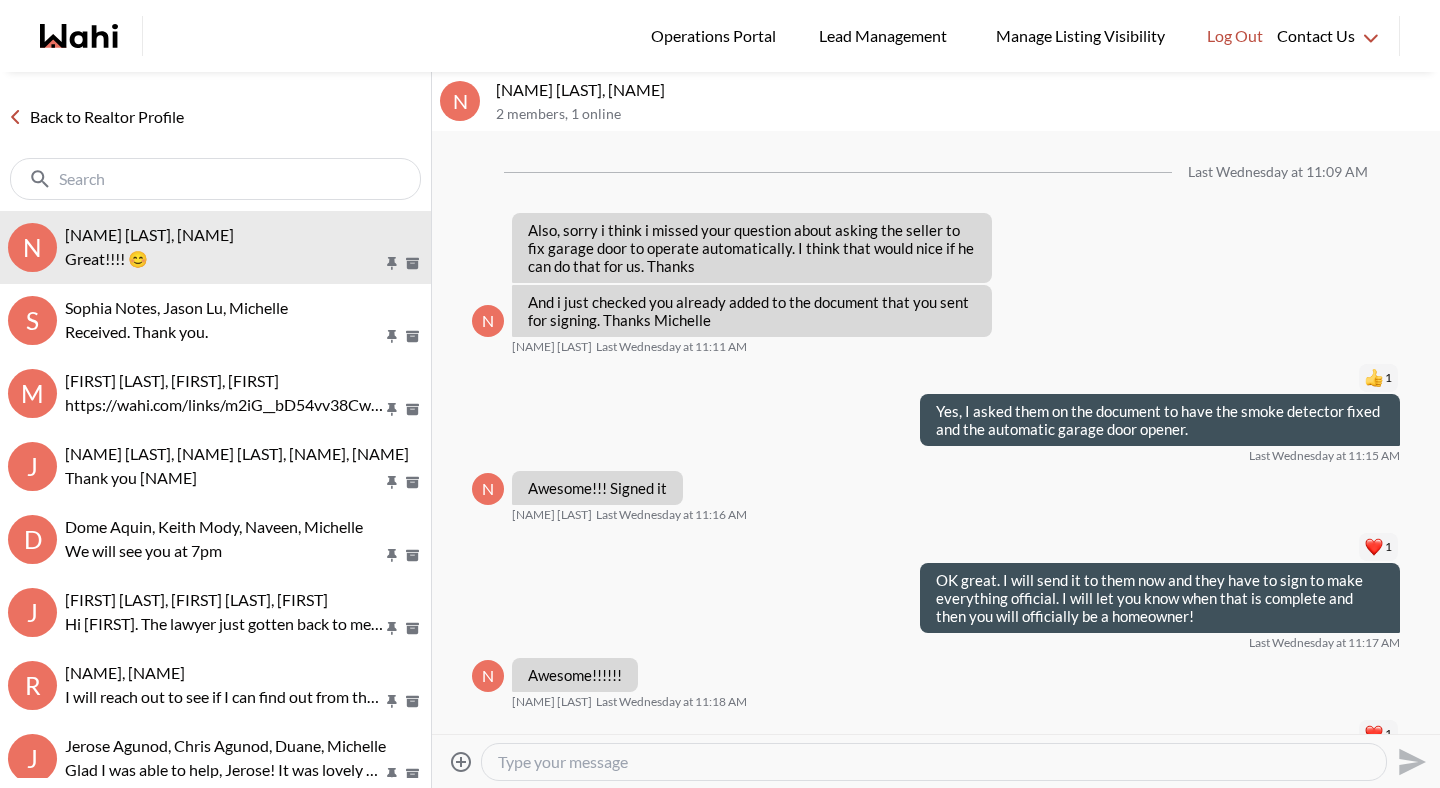 scroll, scrollTop: 2348, scrollLeft: 0, axis: vertical 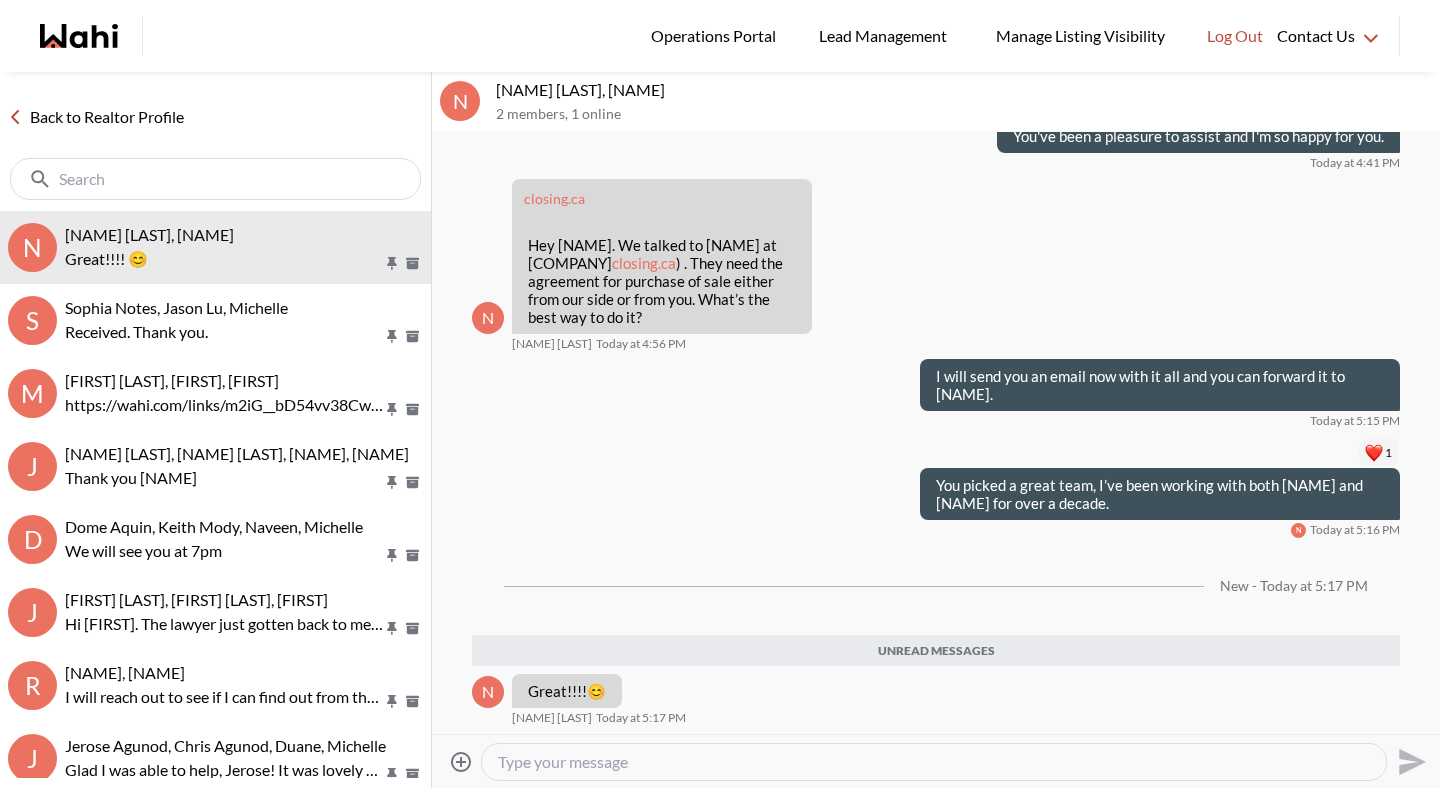 click on "Back to Realtor Profile" at bounding box center [96, 117] 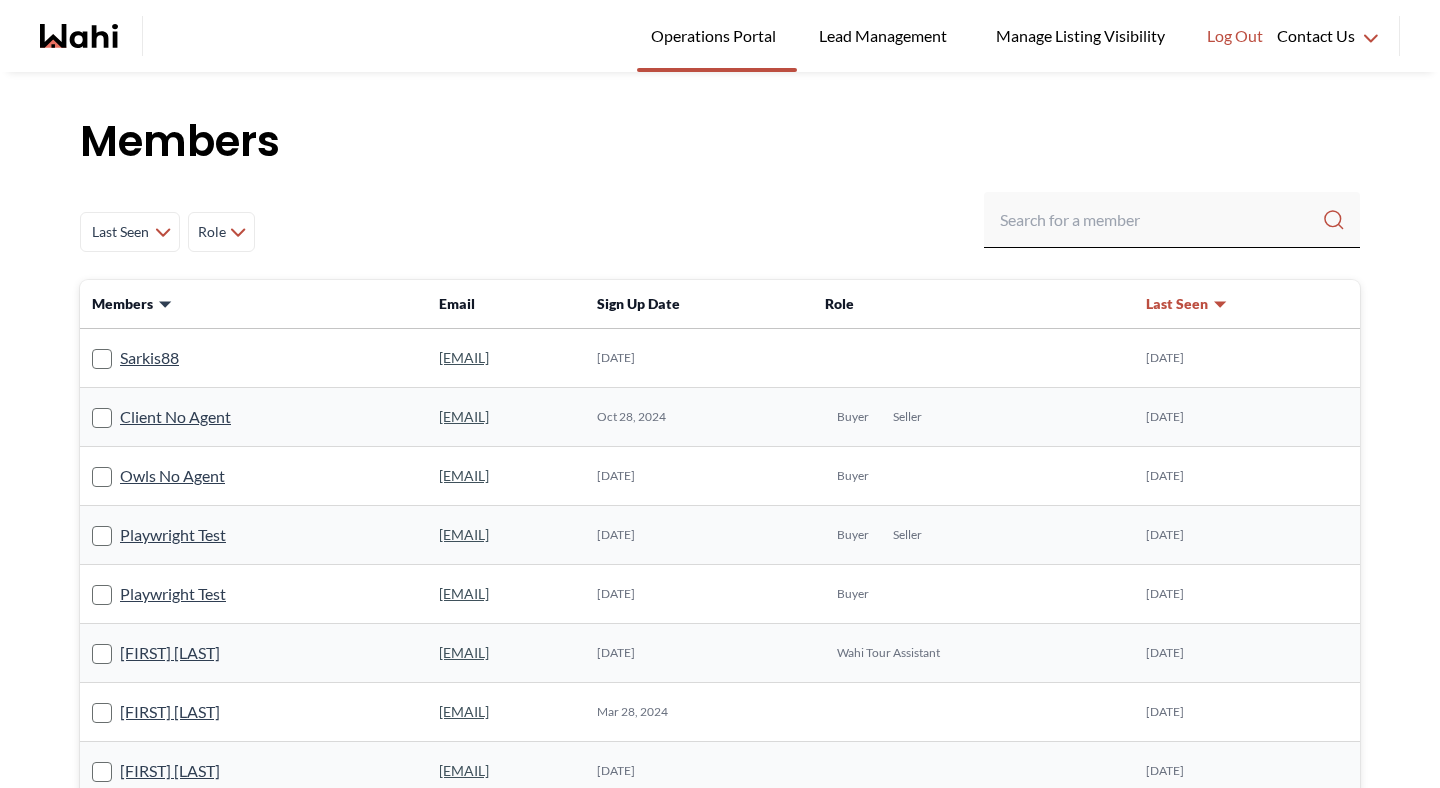 scroll, scrollTop: 0, scrollLeft: 0, axis: both 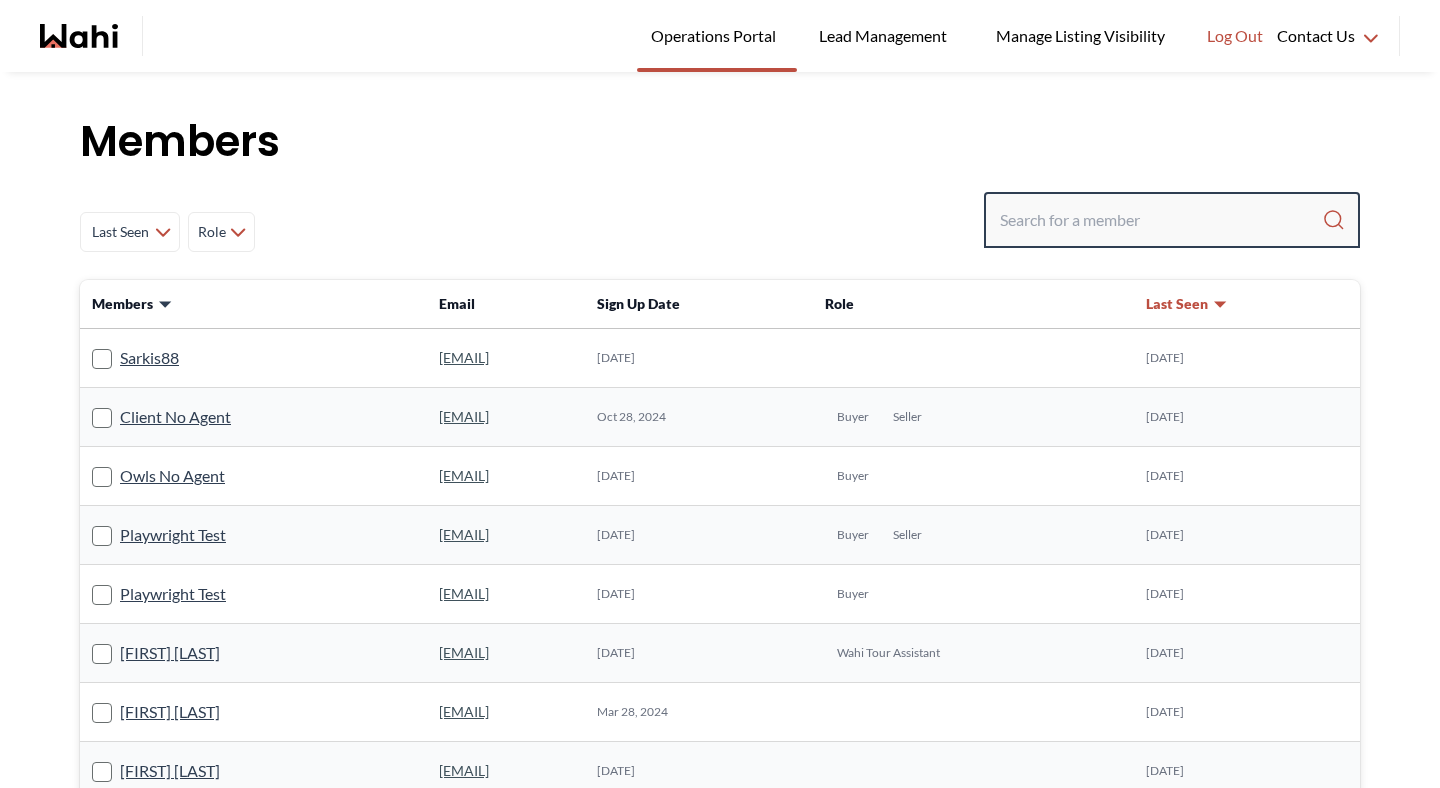 click at bounding box center (1161, 220) 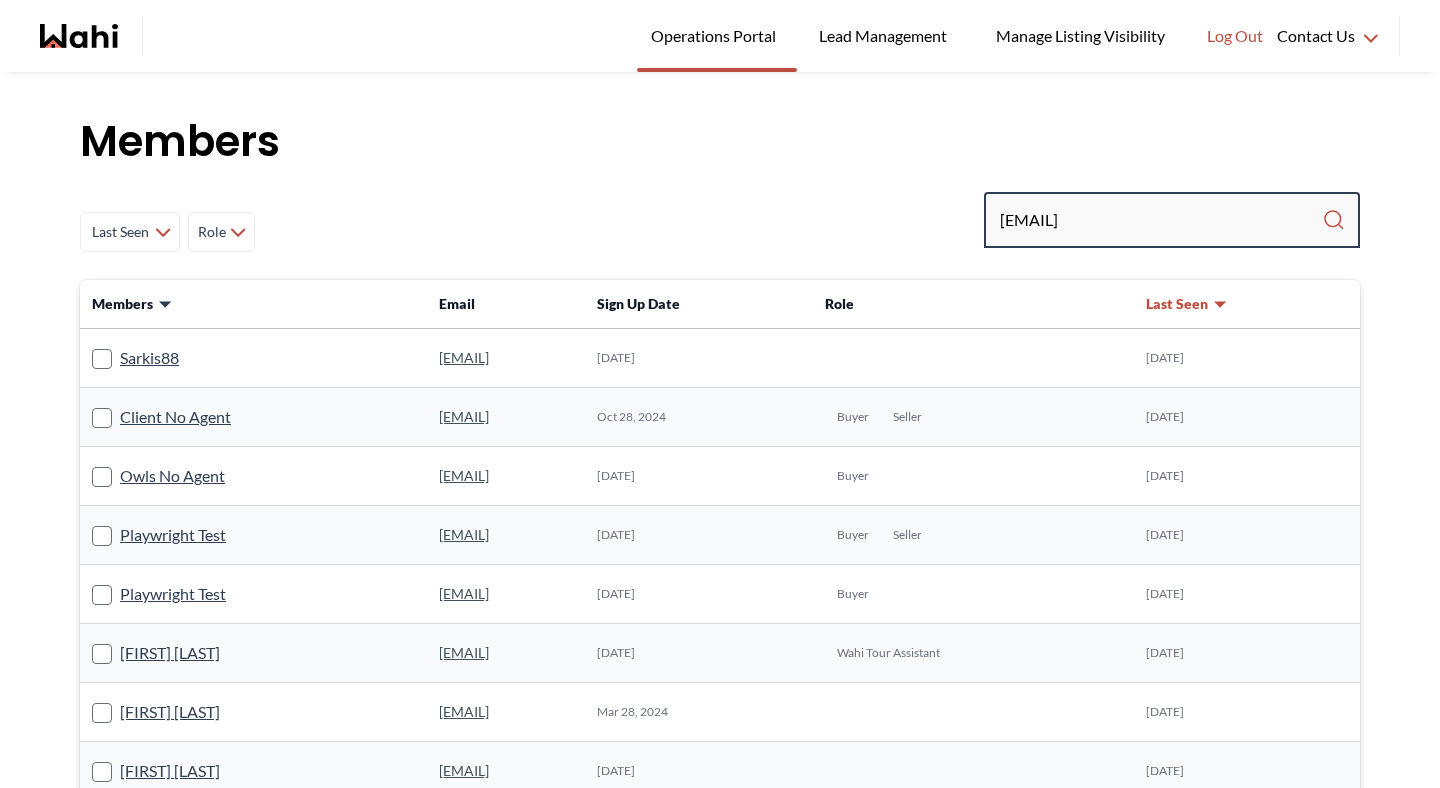 type on "neha.phoenix10@gmail.com" 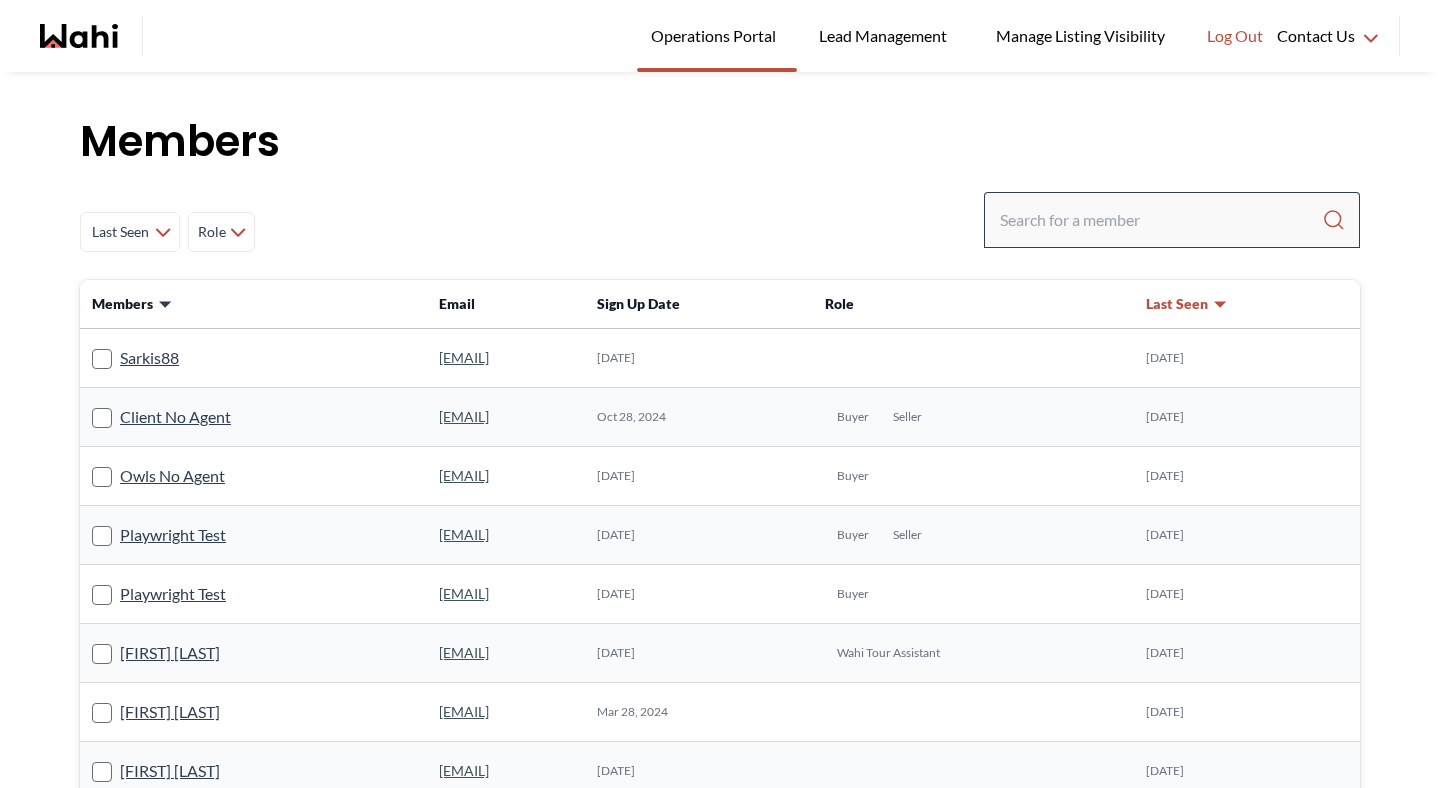 scroll, scrollTop: 0, scrollLeft: 0, axis: both 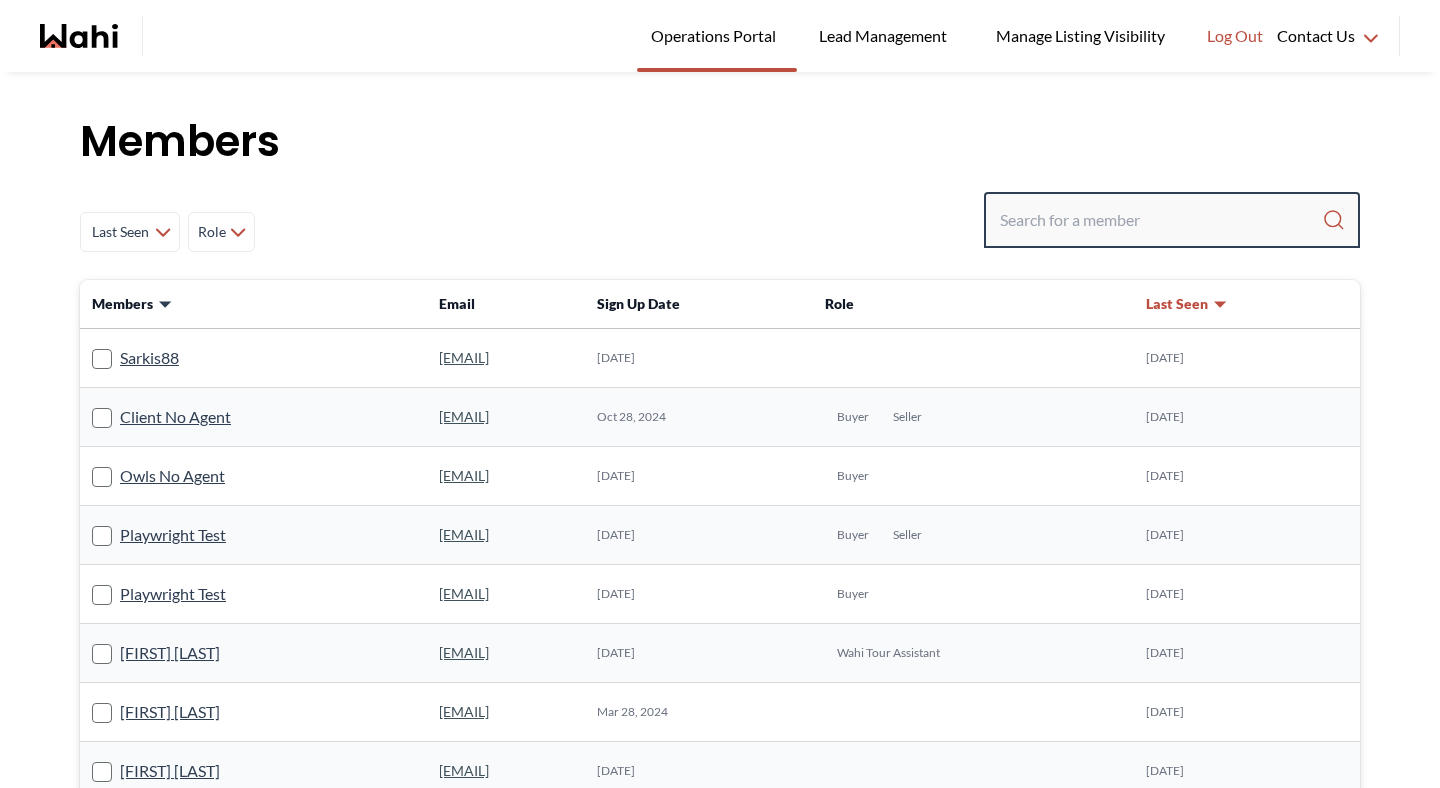 click at bounding box center [1161, 220] 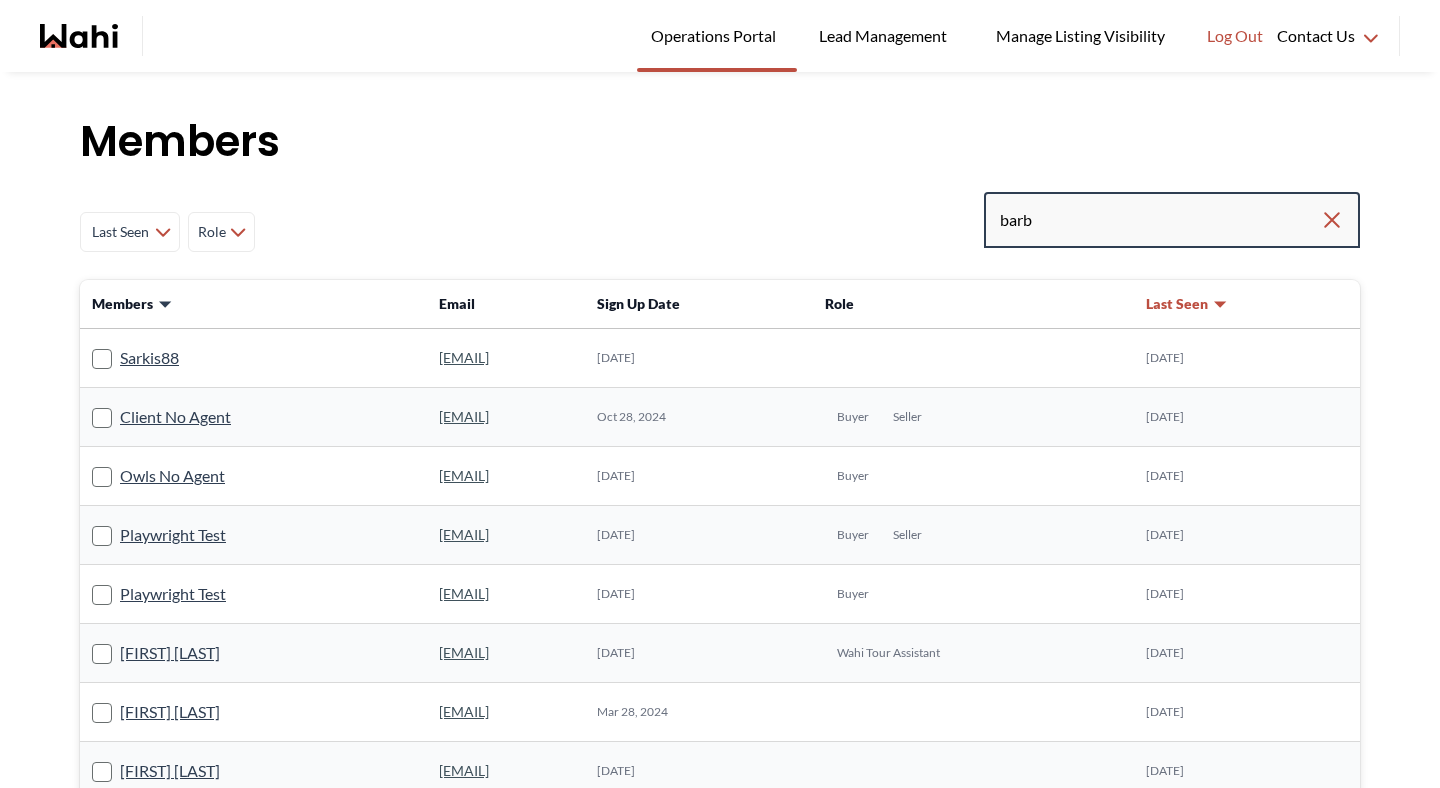 type on "barb" 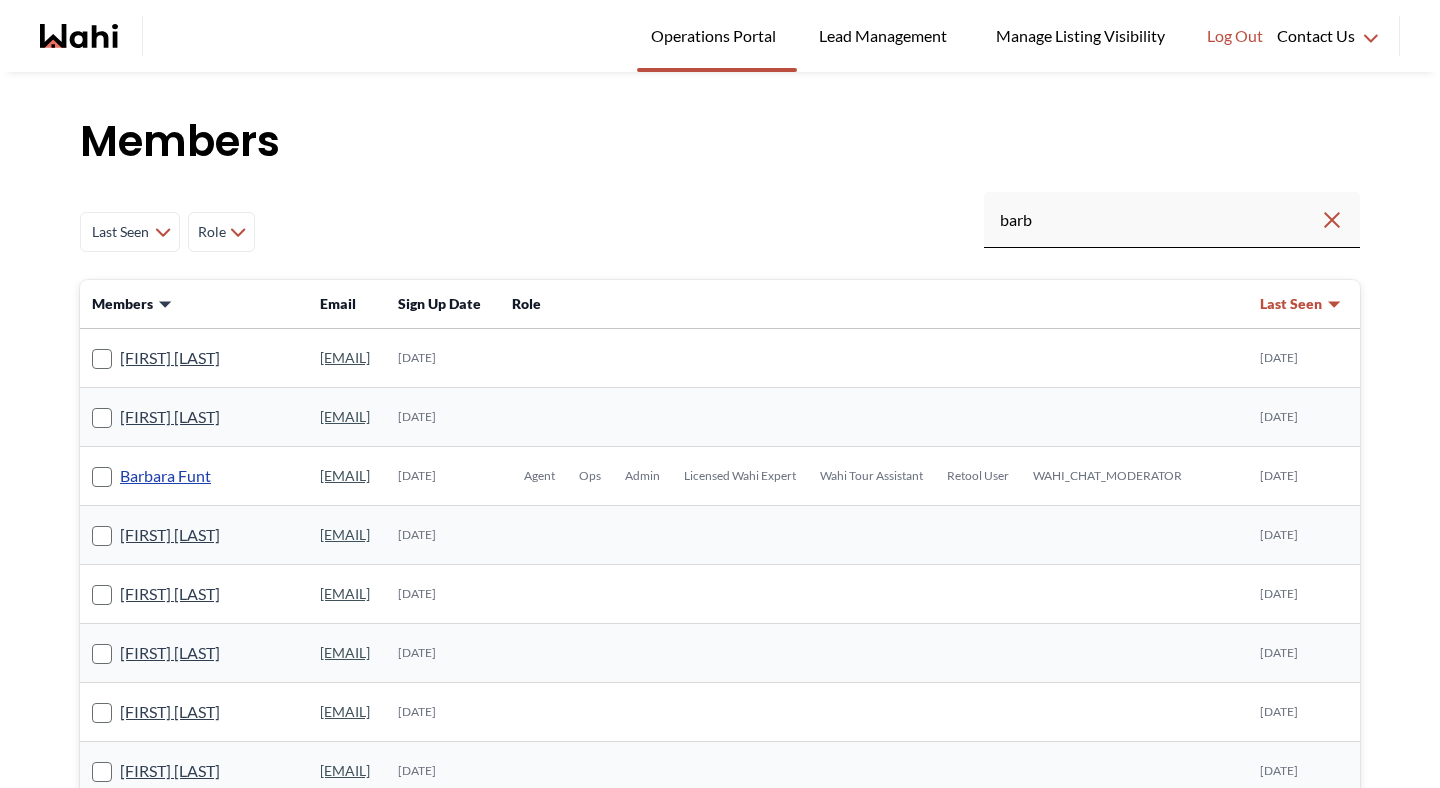 click on "Barbara Funt" at bounding box center (165, 476) 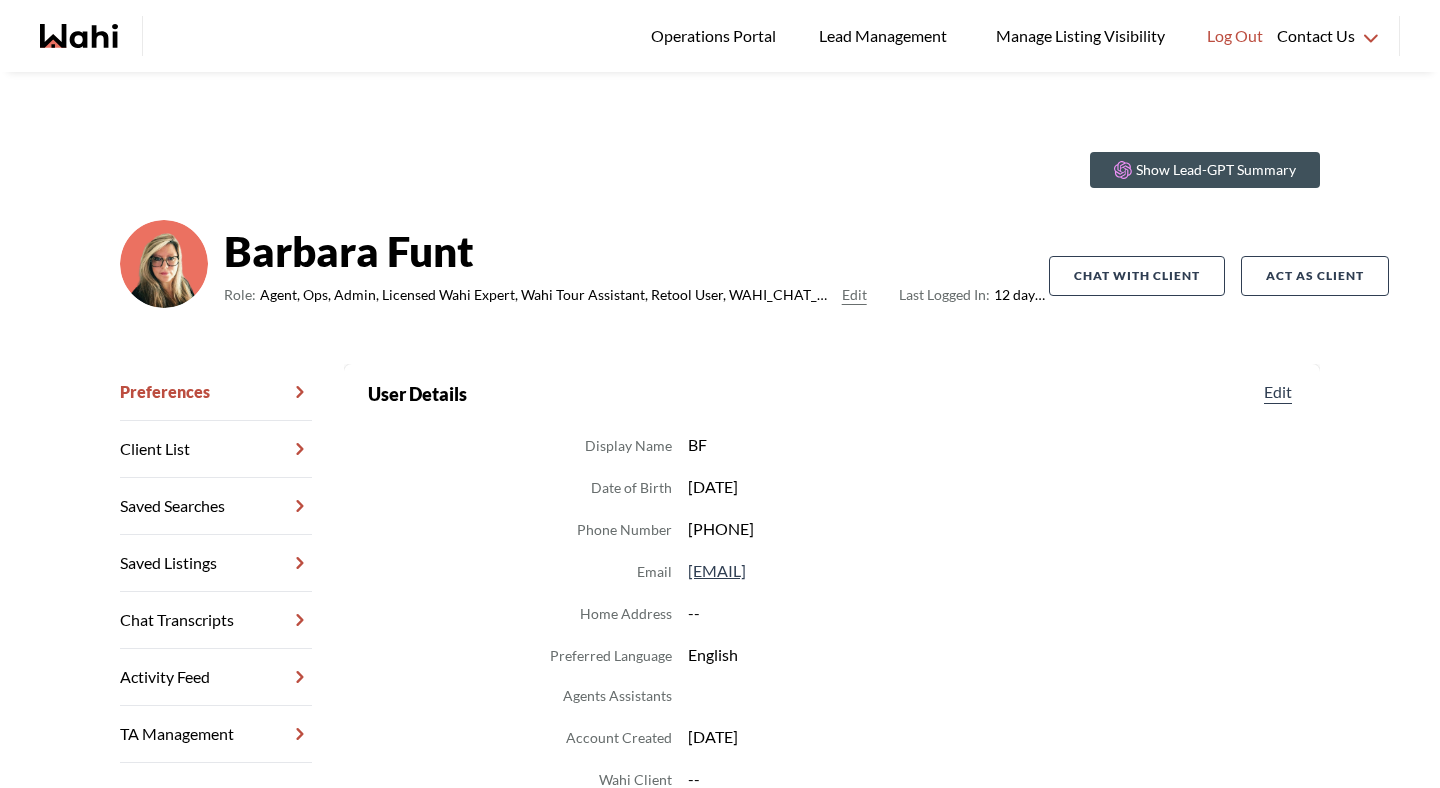 click on "Chat Transcripts" at bounding box center [216, 620] 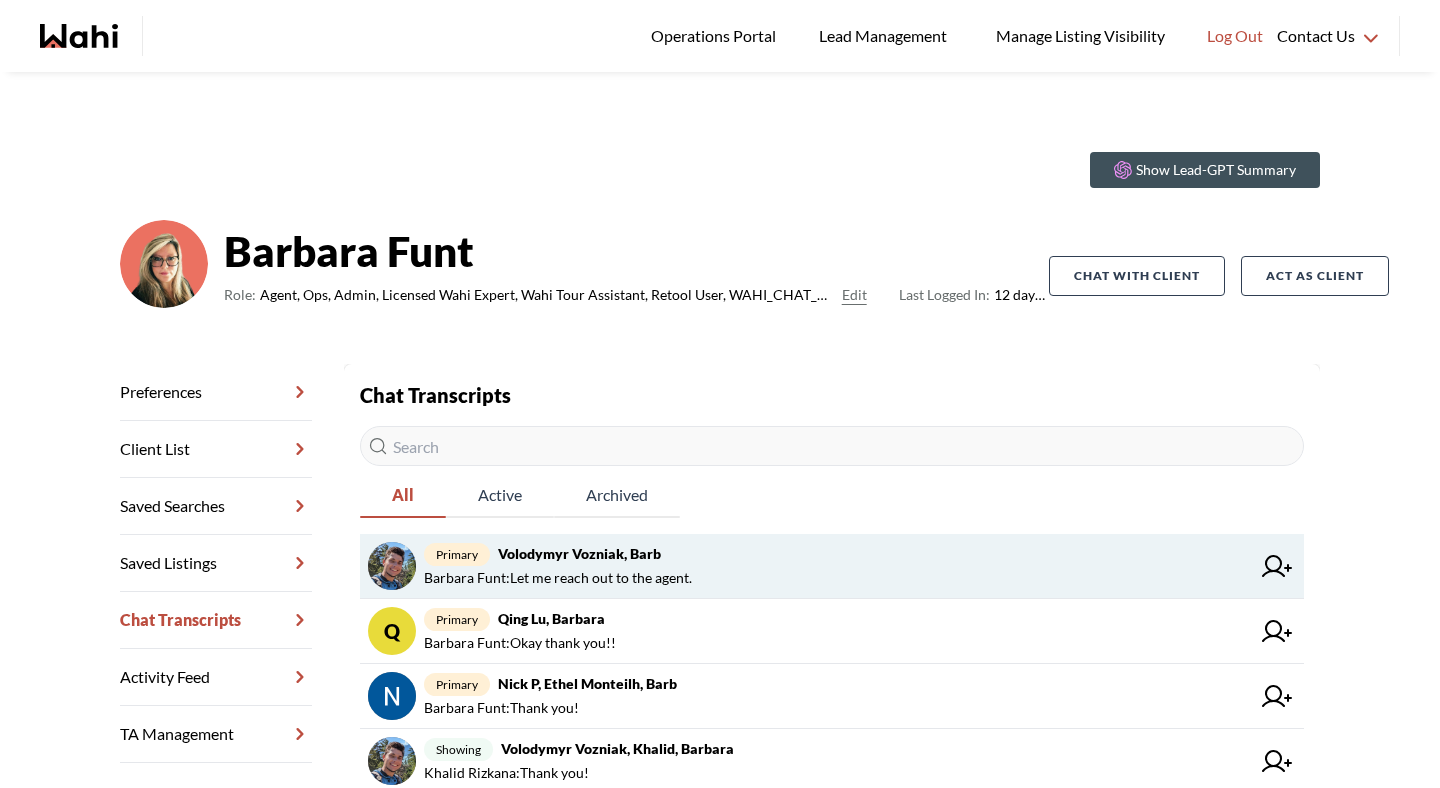 click on "Volodymyr Vozniak, Barb" at bounding box center [579, 553] 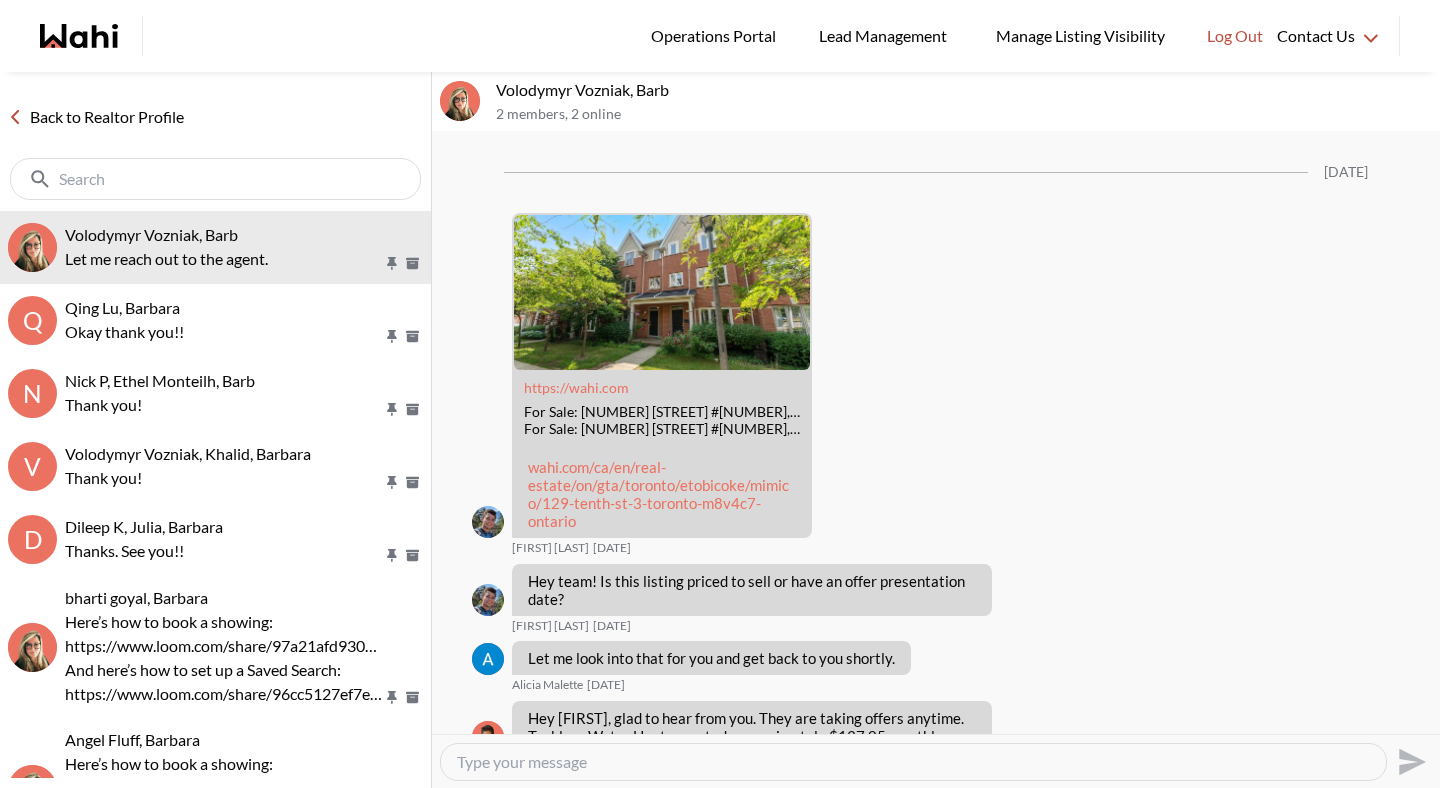 scroll, scrollTop: 1827, scrollLeft: 0, axis: vertical 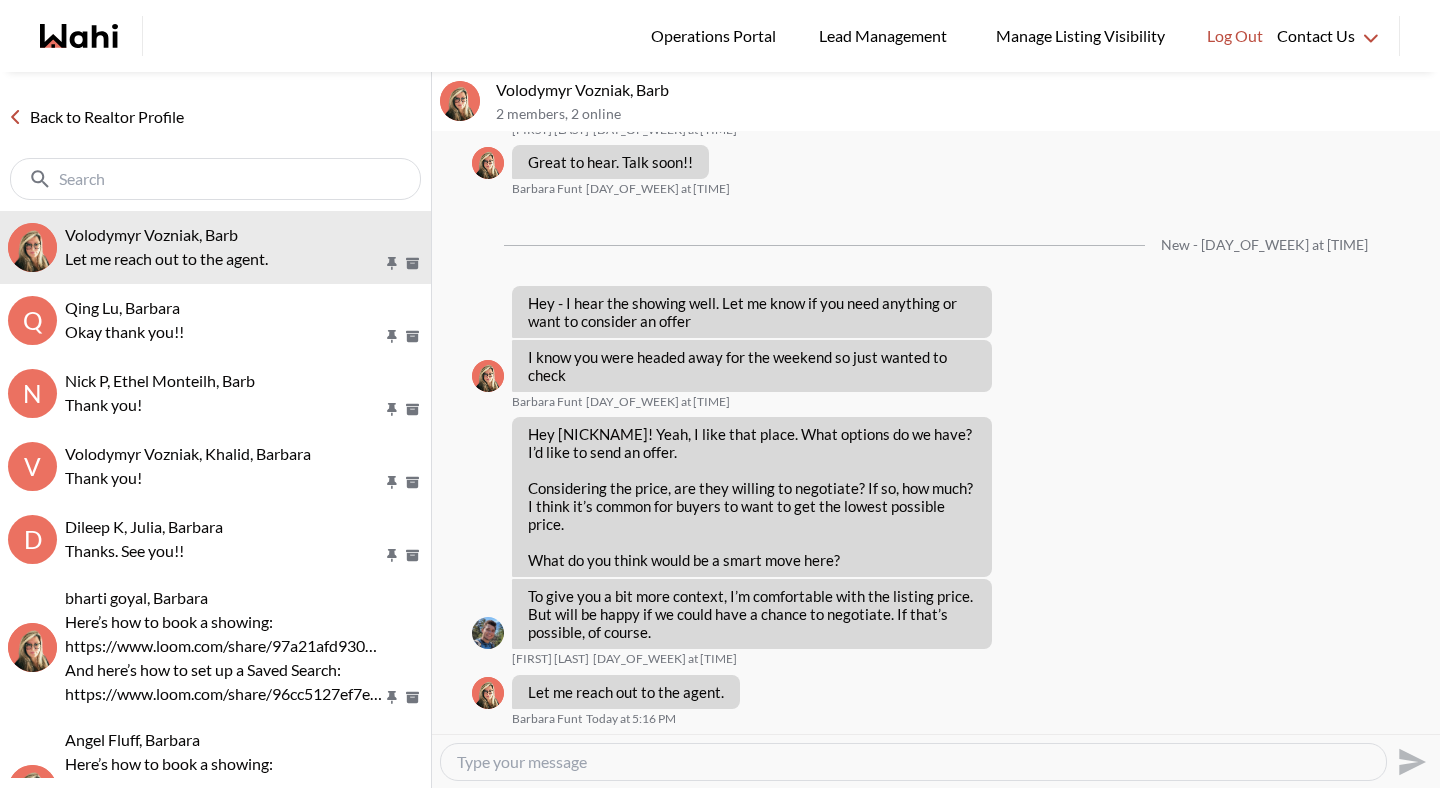click on "Back to Realtor Profile" at bounding box center (96, 117) 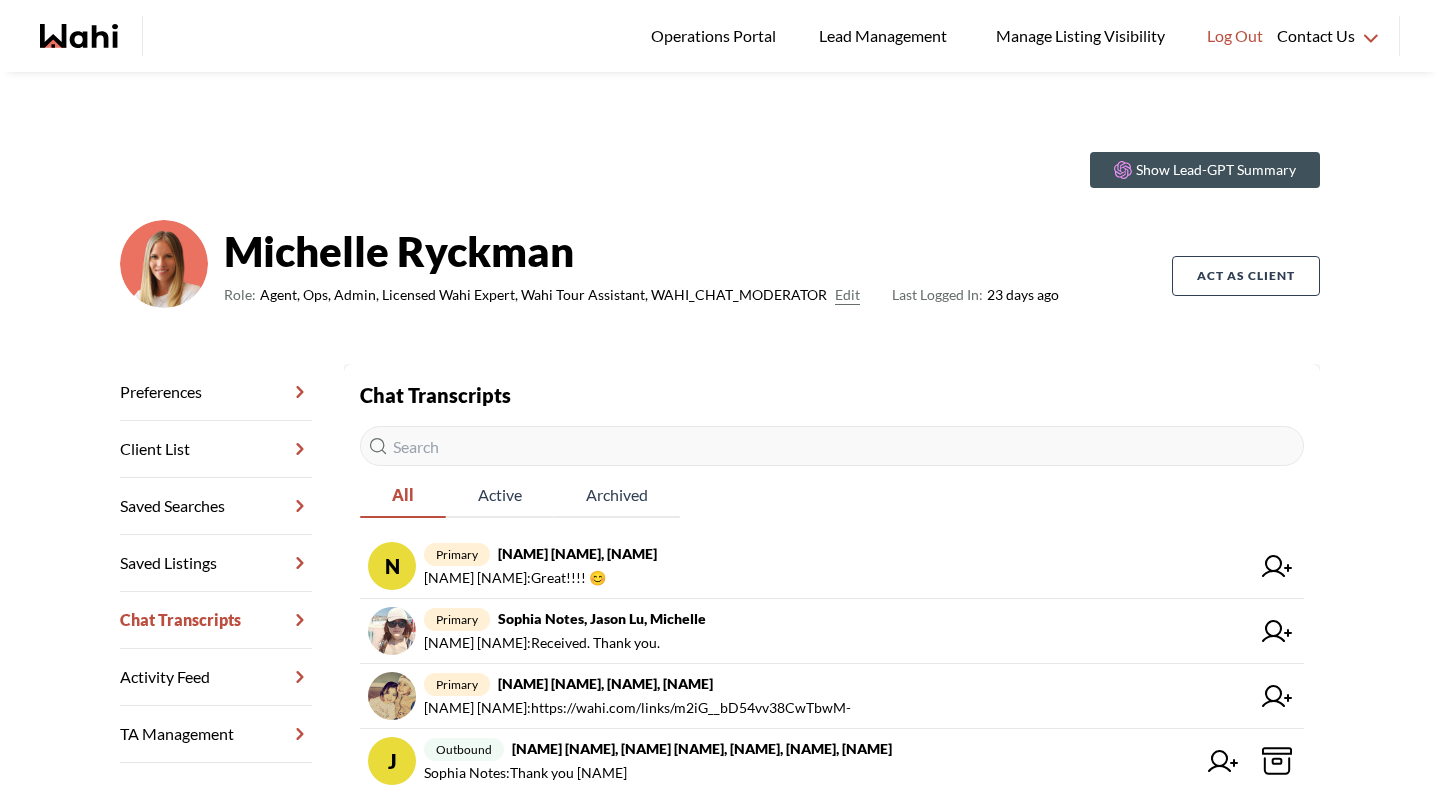 scroll, scrollTop: 0, scrollLeft: 0, axis: both 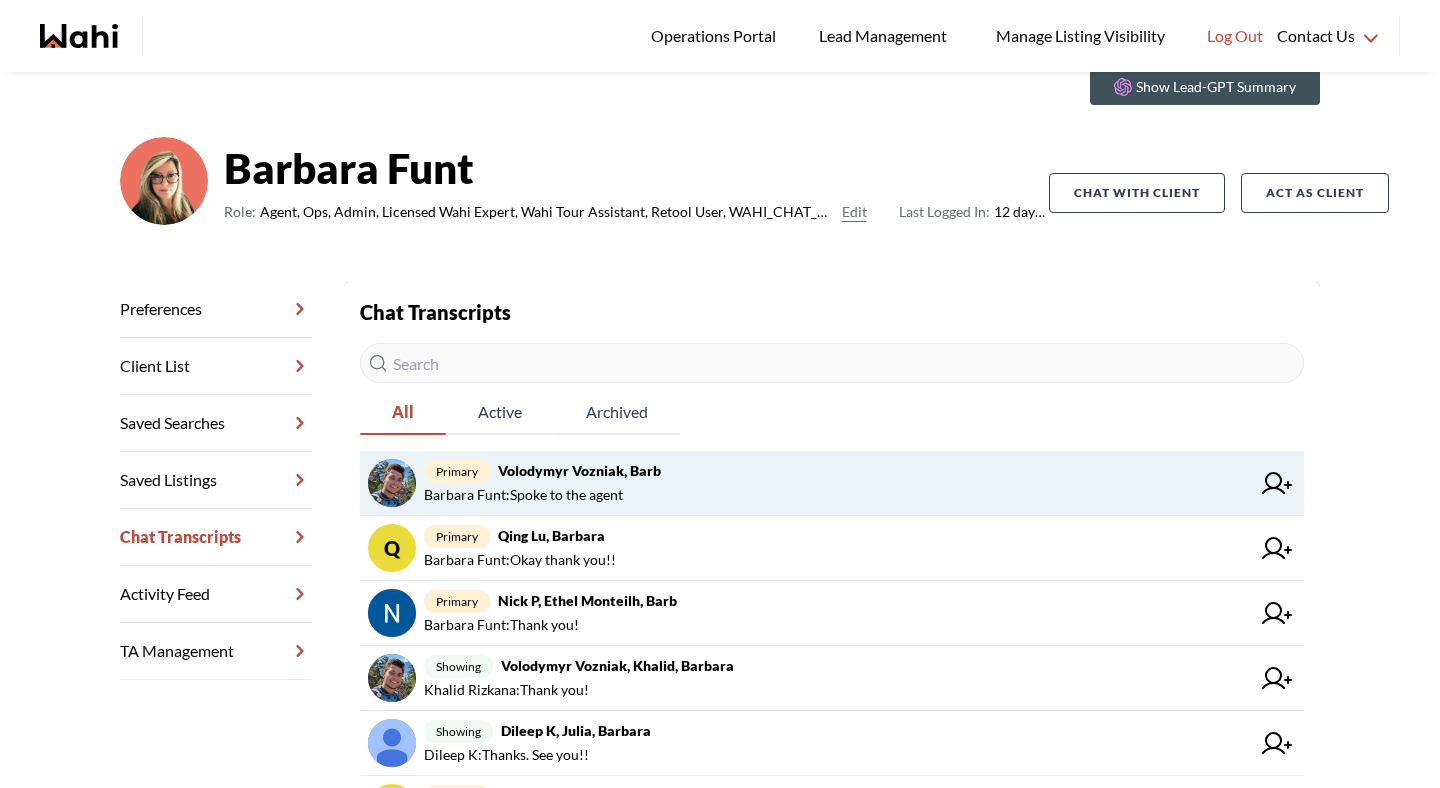 click on "[FIRST] [LAST] :  Spoke to the agent" at bounding box center (837, 495) 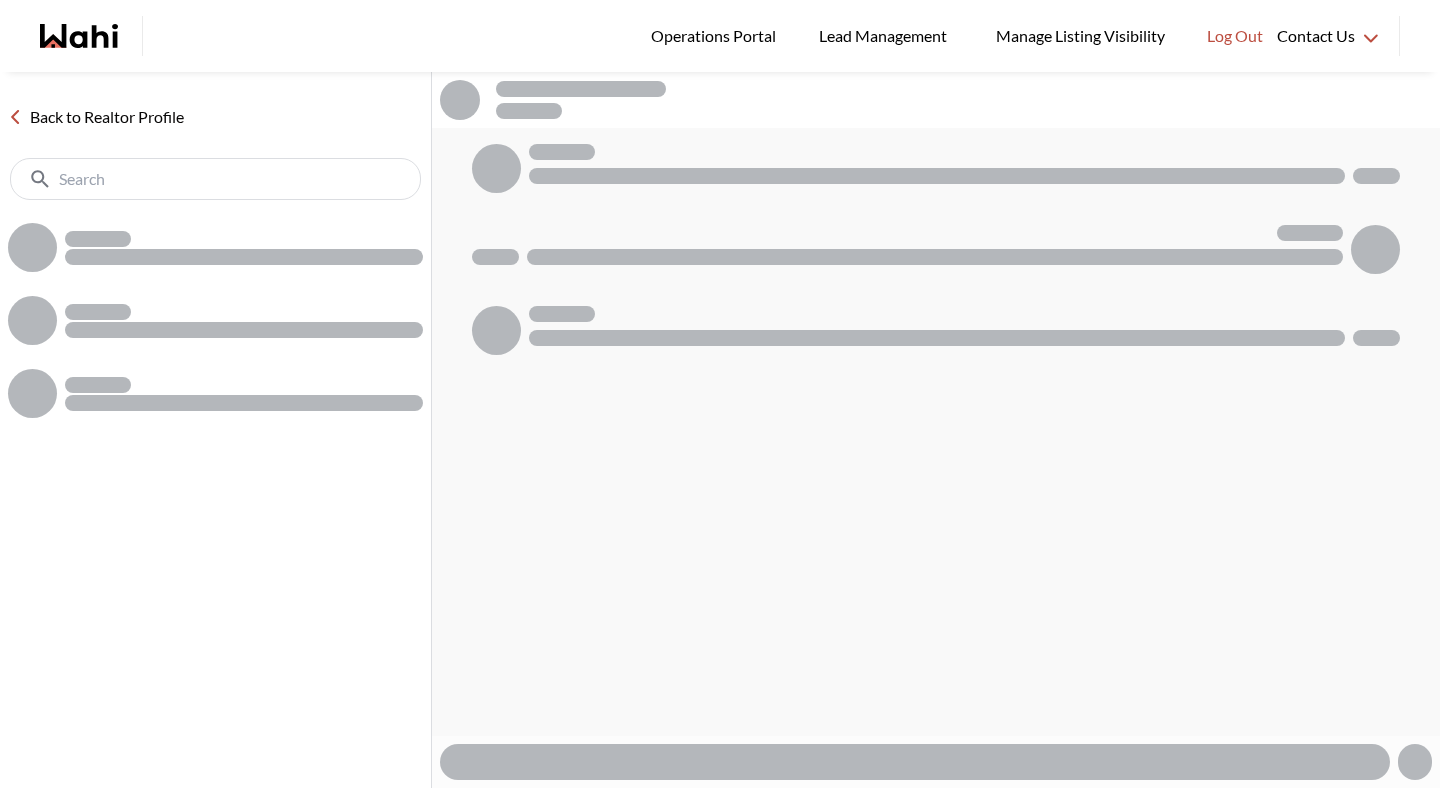 scroll, scrollTop: 0, scrollLeft: 0, axis: both 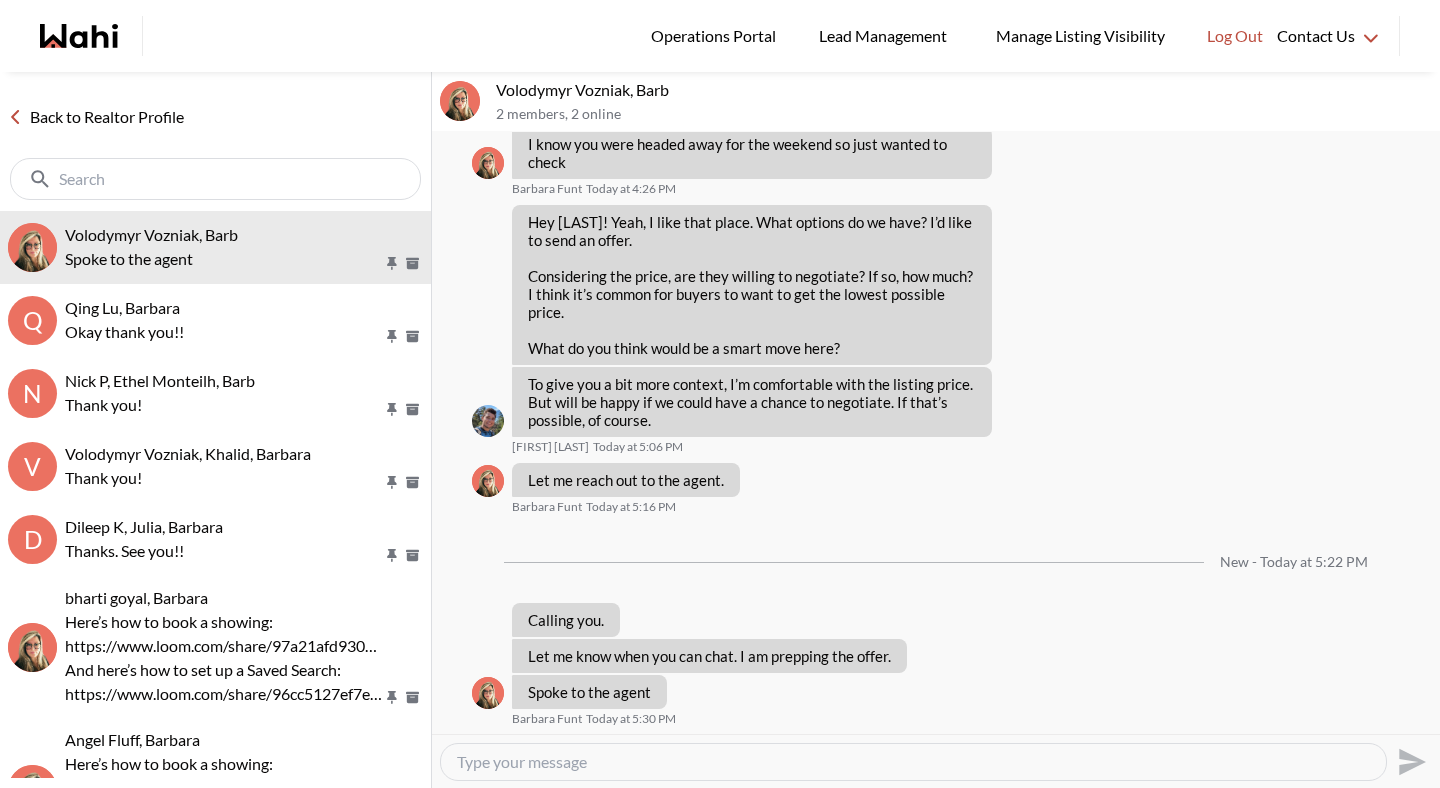 click on "Back to Realtor Profile" at bounding box center [96, 117] 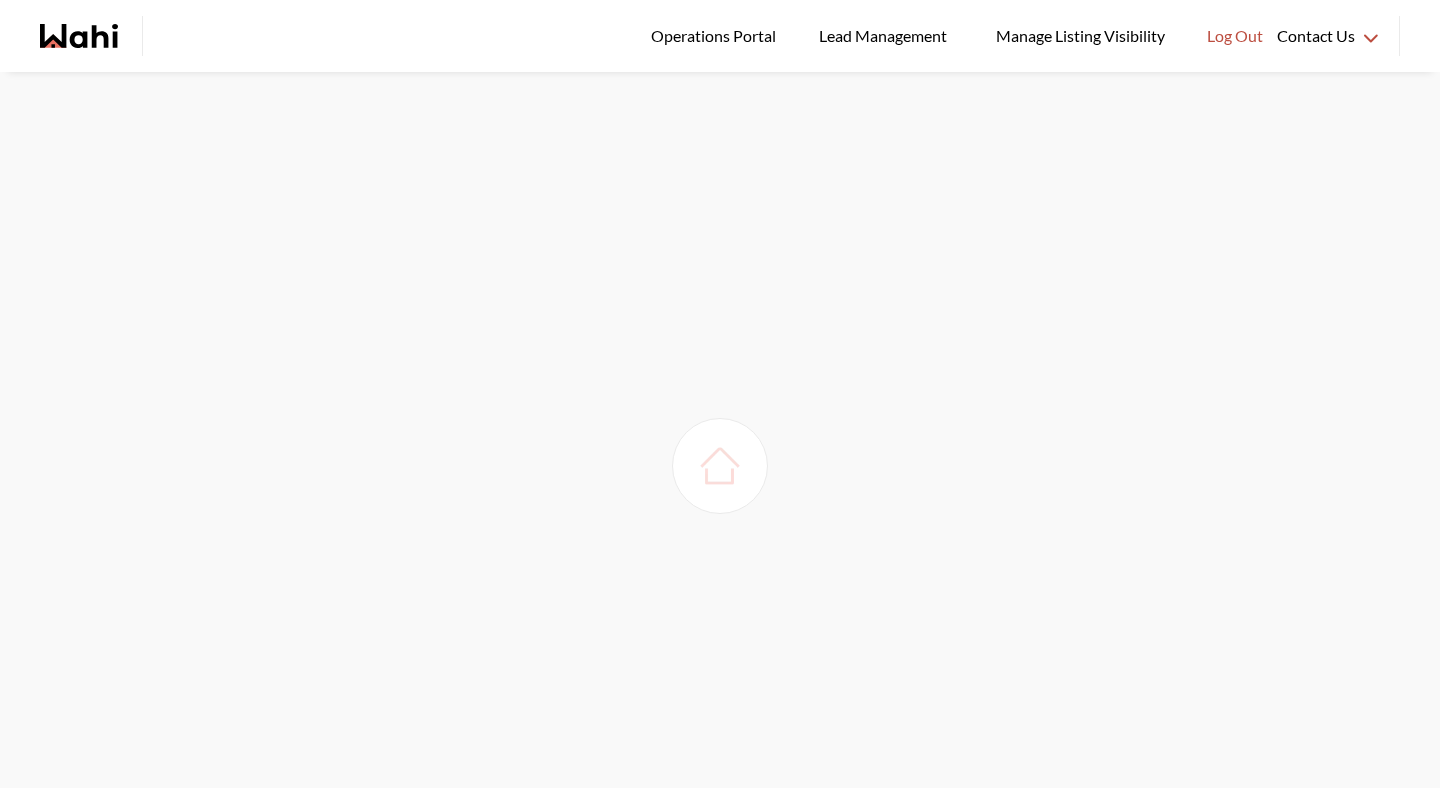 scroll, scrollTop: 0, scrollLeft: 0, axis: both 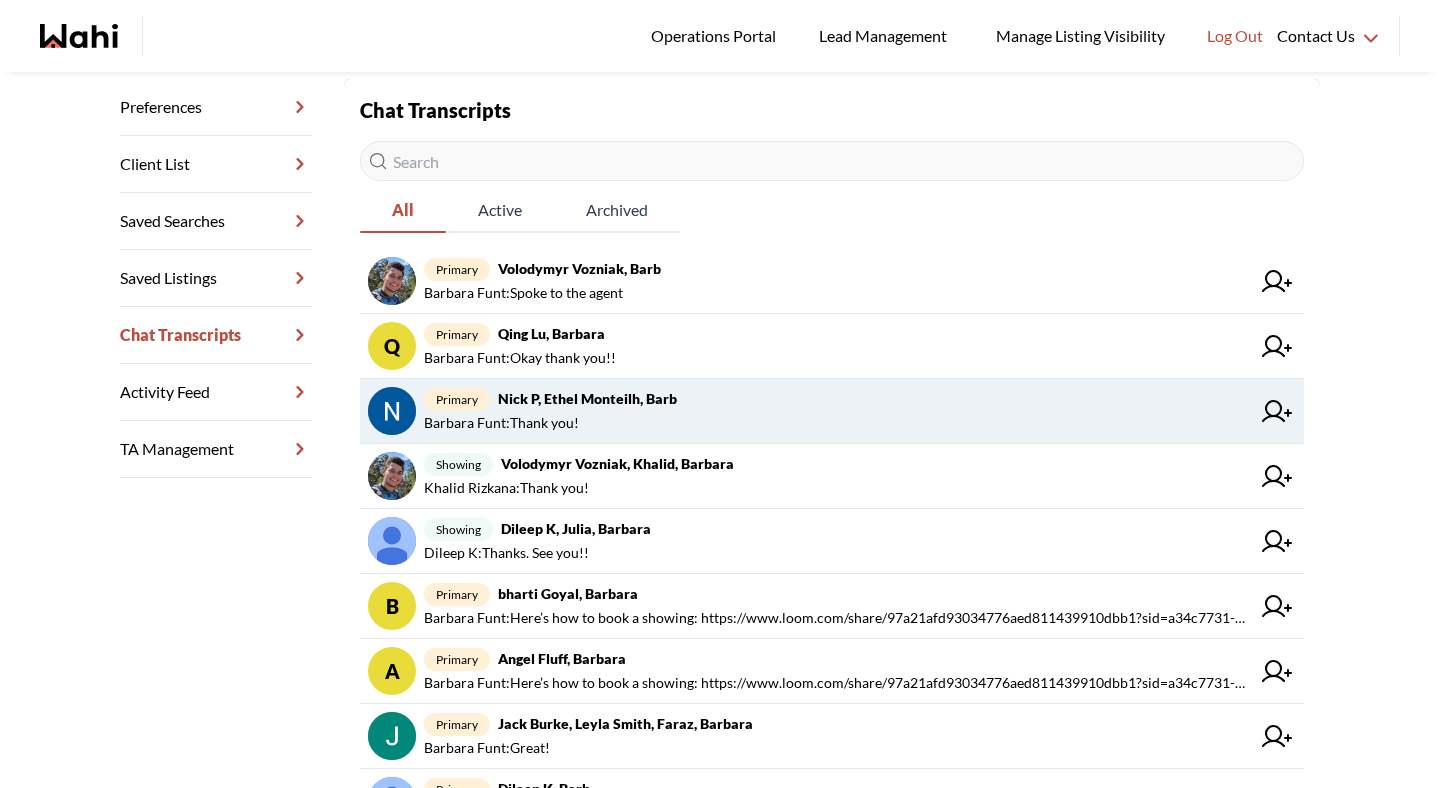 click on "primary Nick P, Ethel Monteilh, Barb" at bounding box center [837, 399] 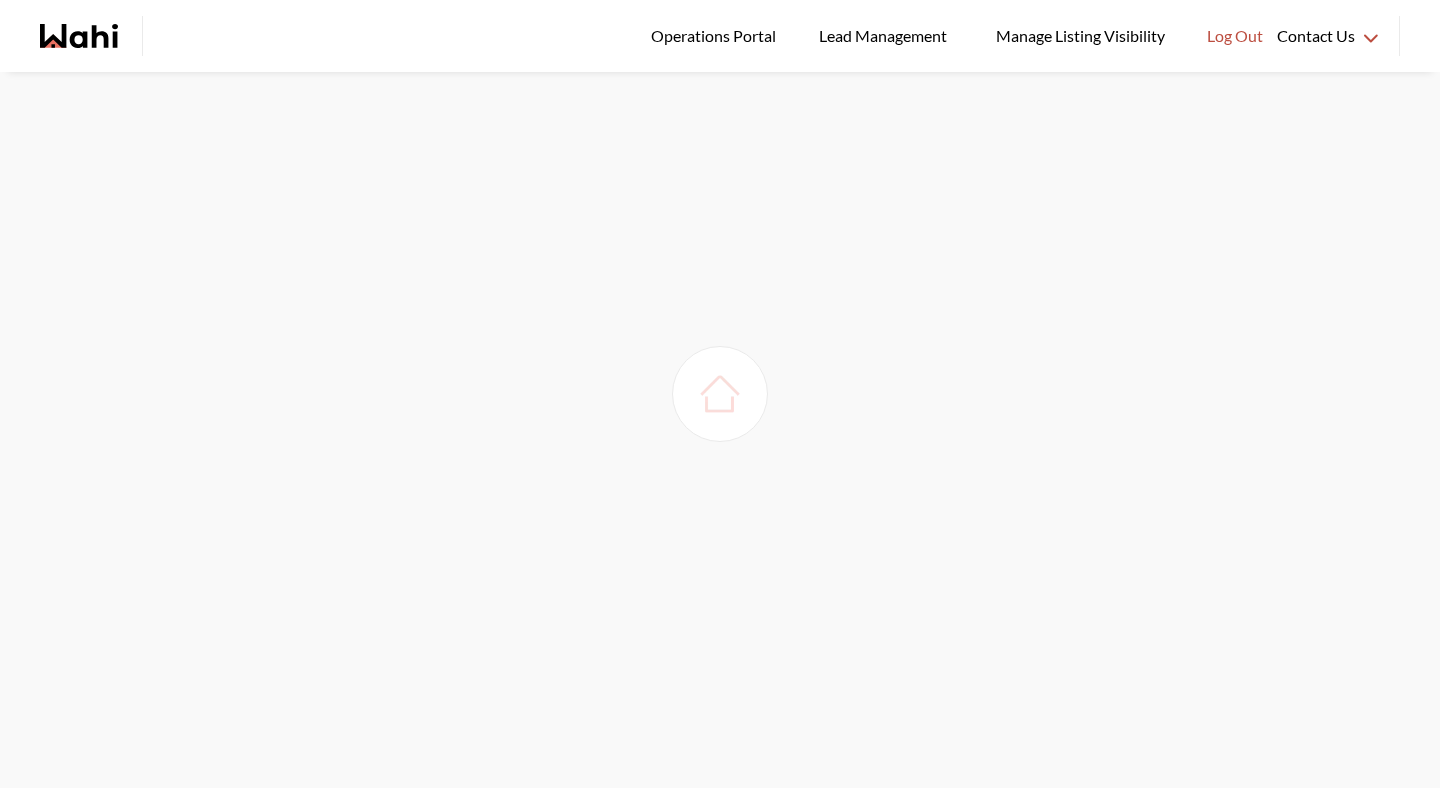 scroll, scrollTop: 0, scrollLeft: 0, axis: both 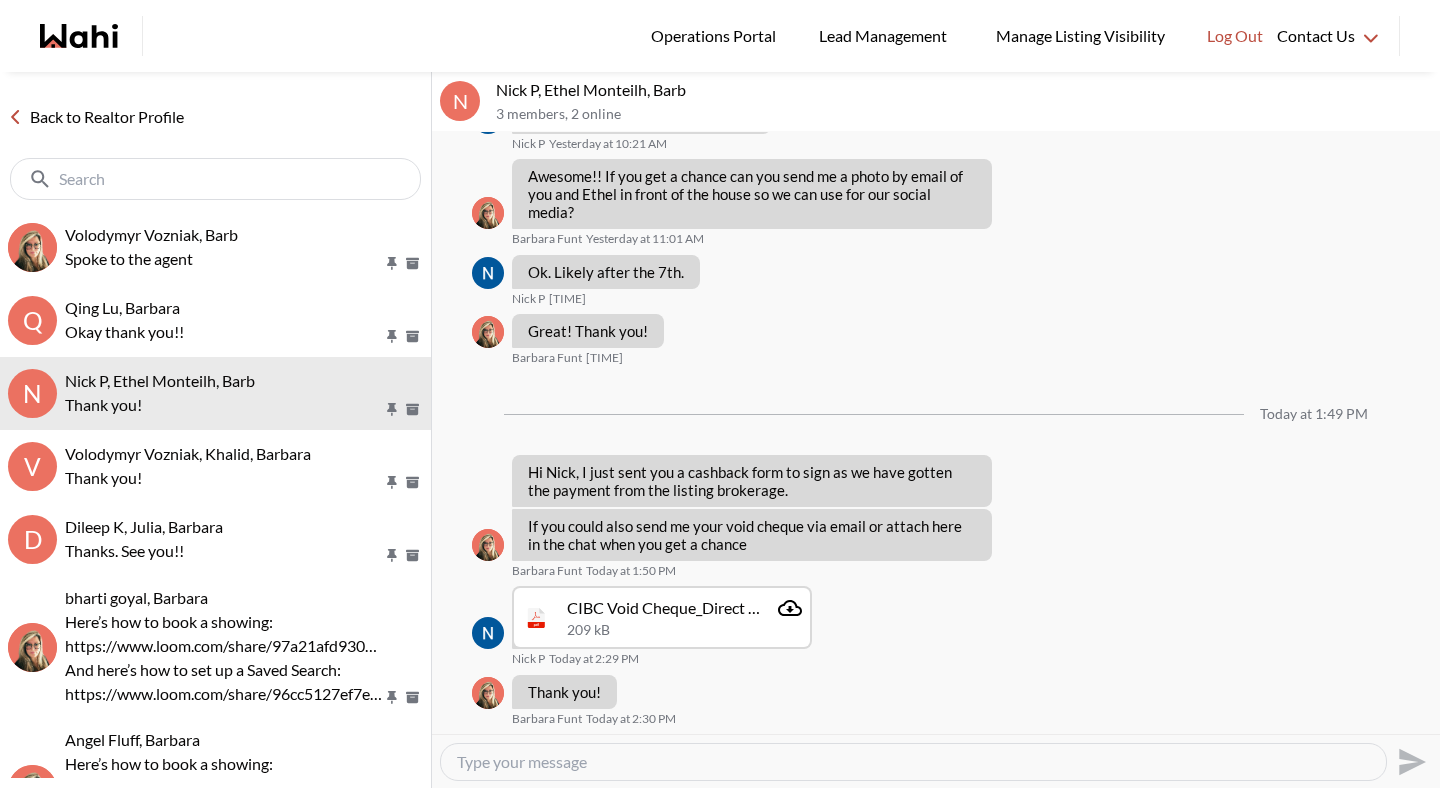 click on "Back to Realtor Profile" at bounding box center [96, 117] 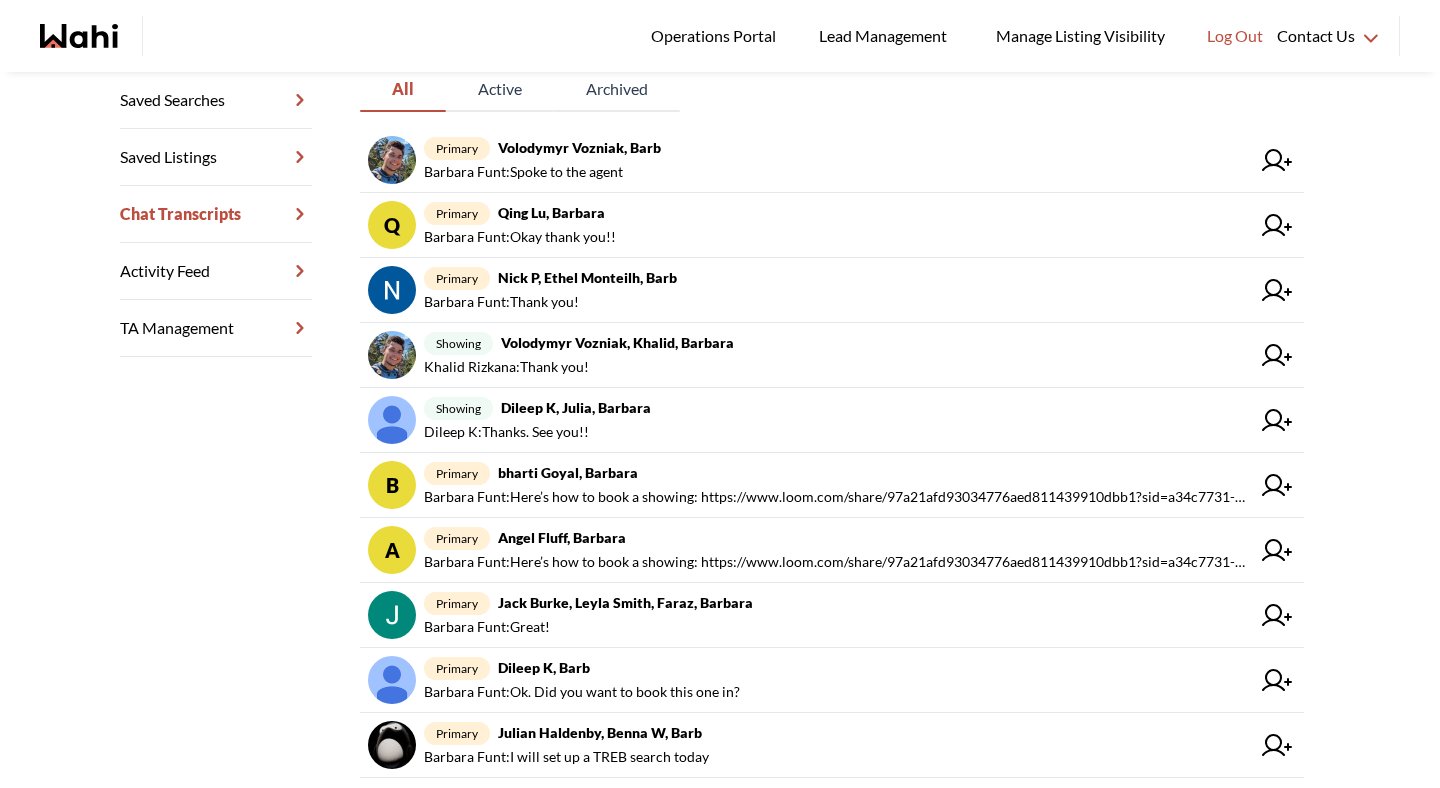 scroll, scrollTop: 0, scrollLeft: 0, axis: both 